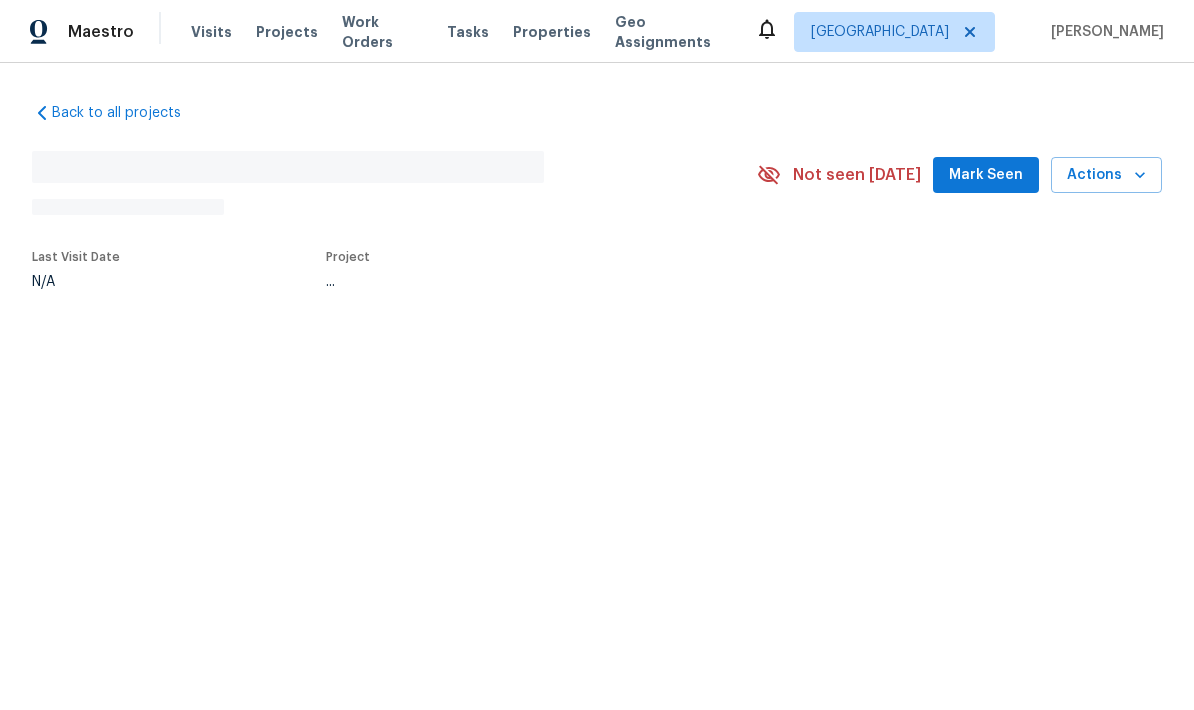 scroll, scrollTop: 0, scrollLeft: 0, axis: both 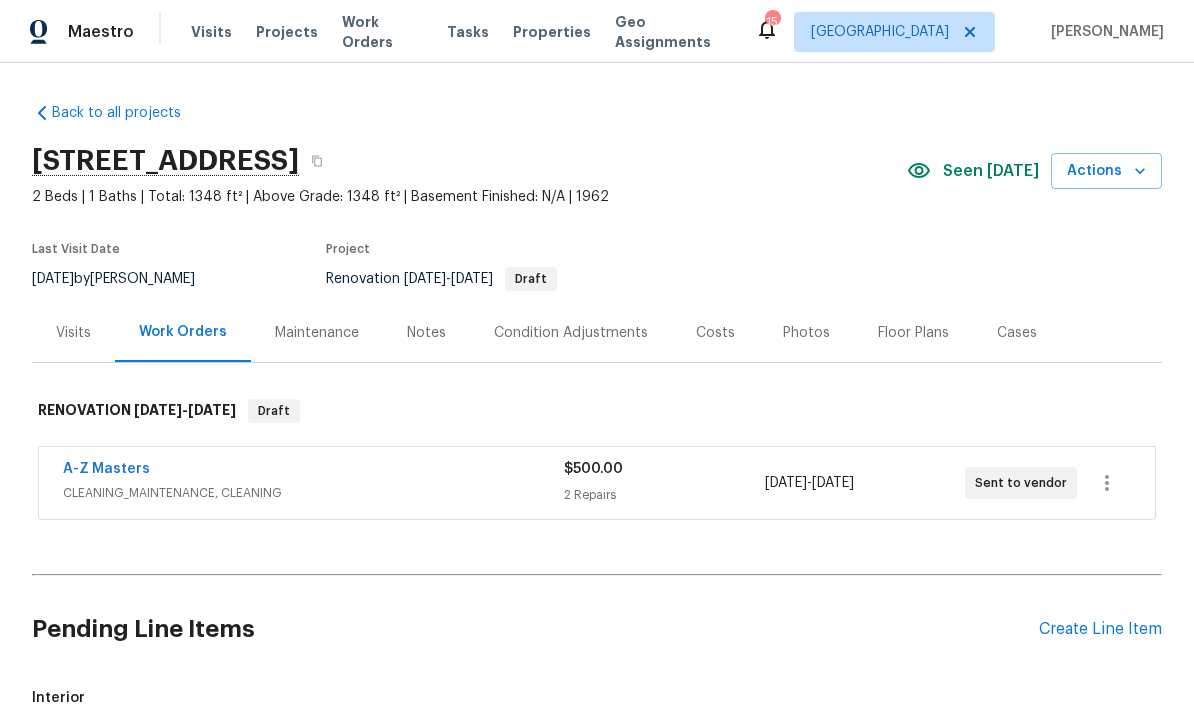 click on "Work Orders" at bounding box center (382, 32) 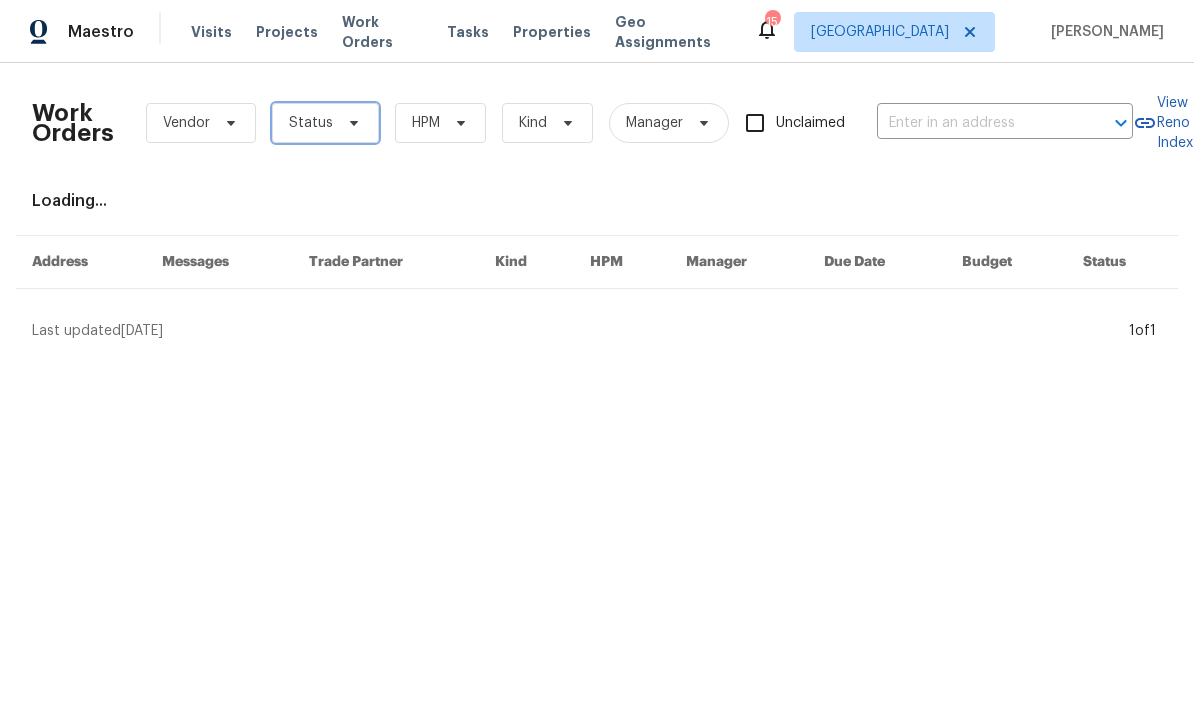 click 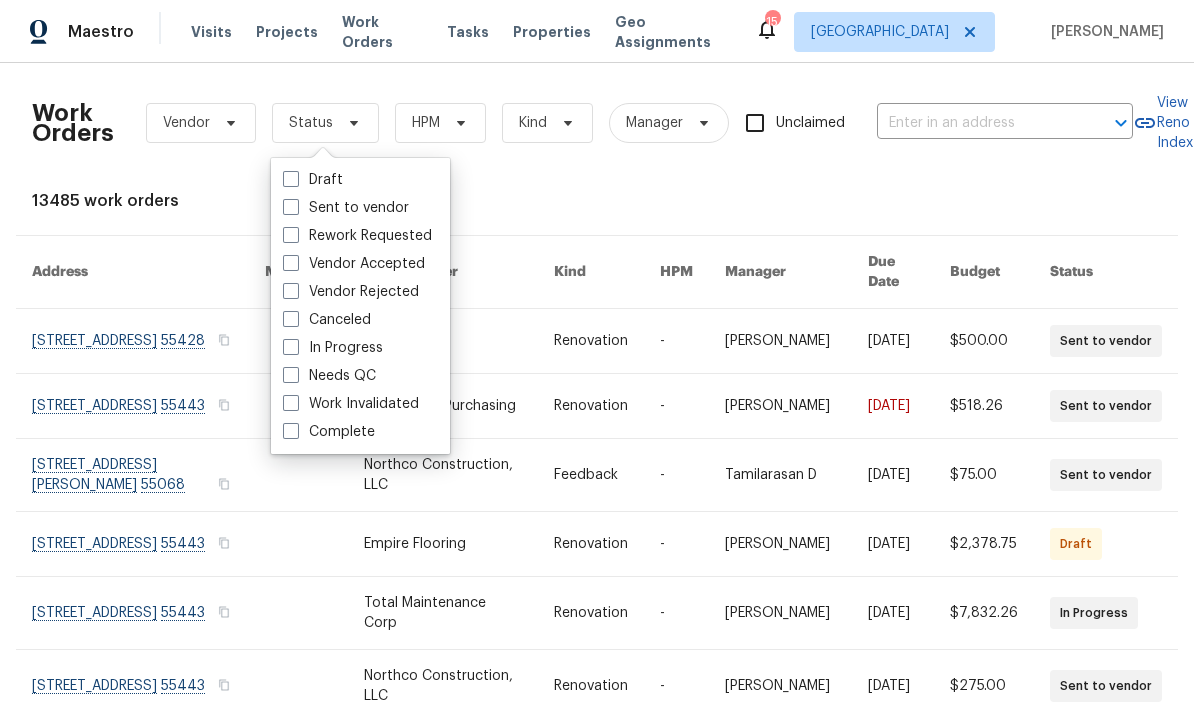 click at bounding box center [291, 375] 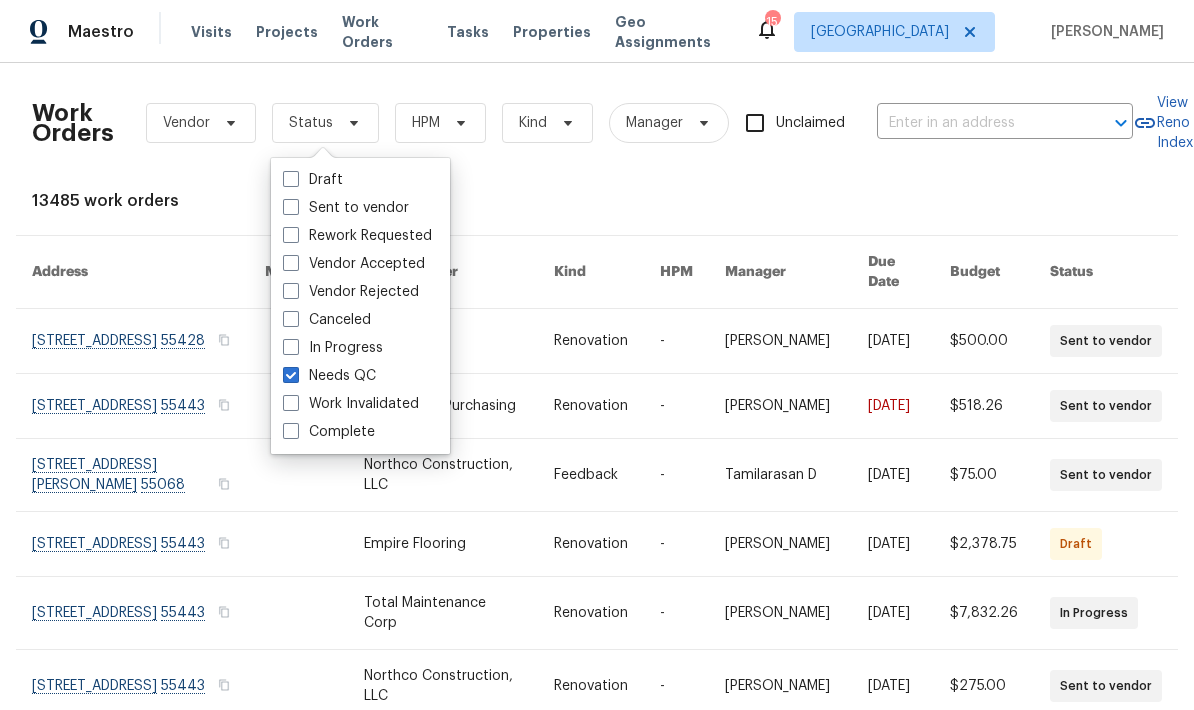 checkbox on "true" 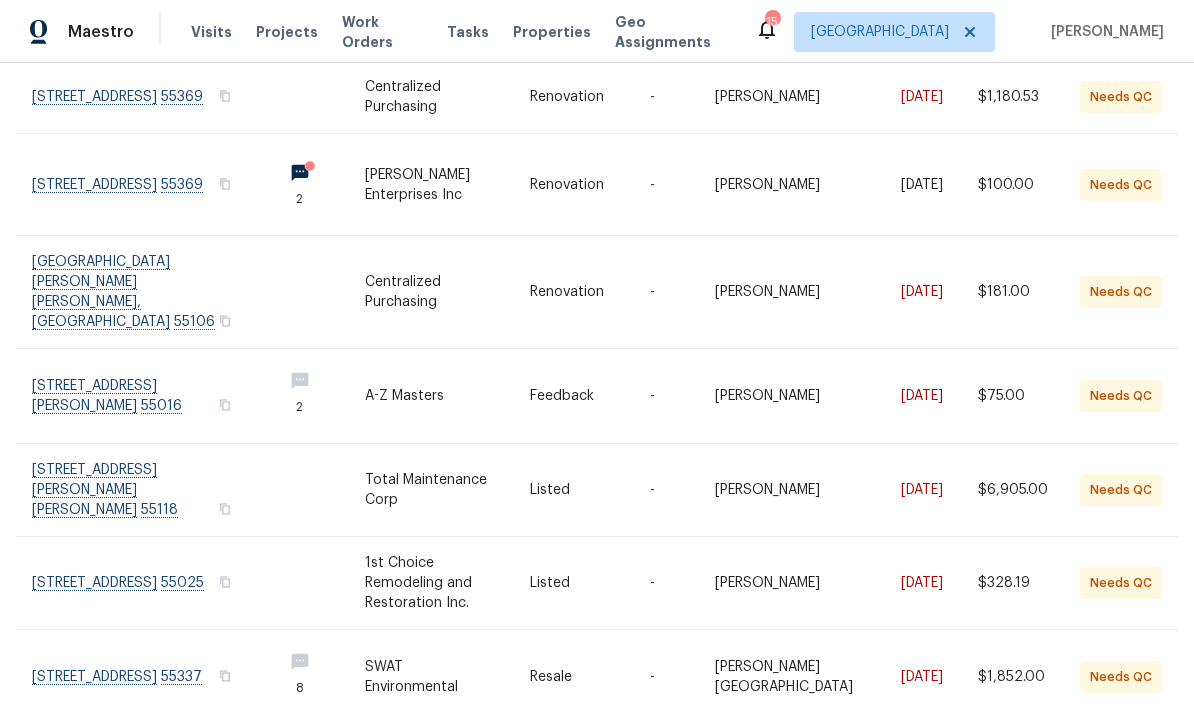 scroll, scrollTop: 414, scrollLeft: 0, axis: vertical 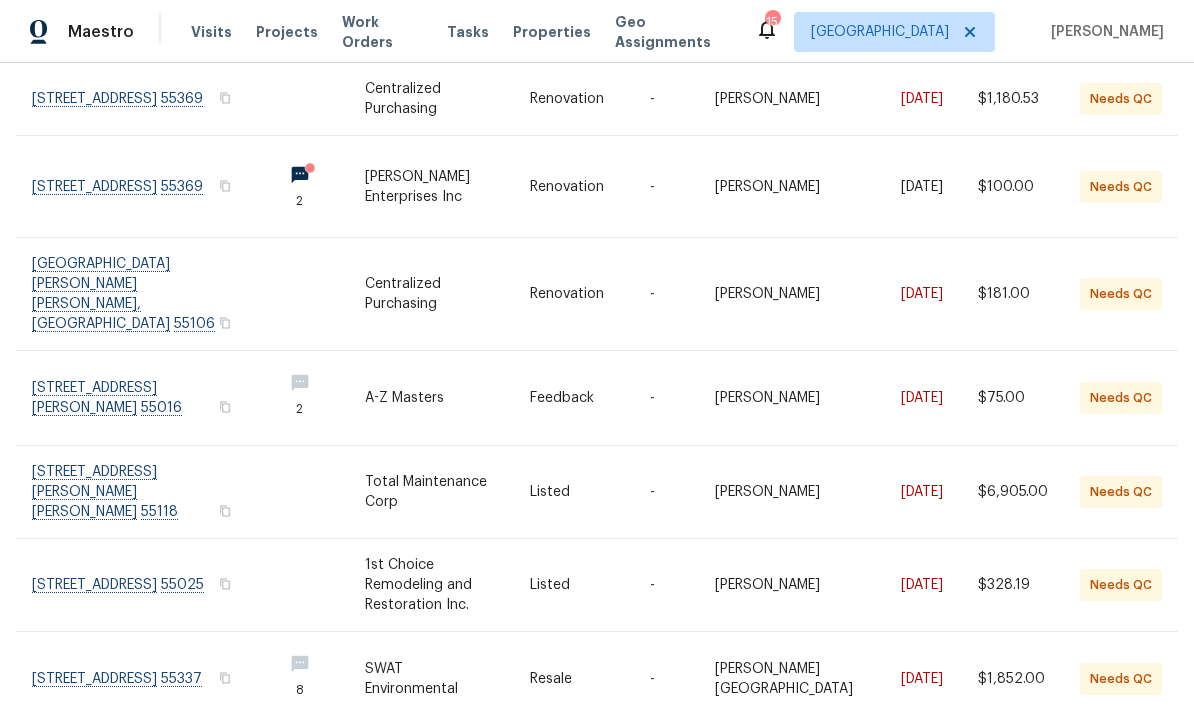 click at bounding box center [149, 585] 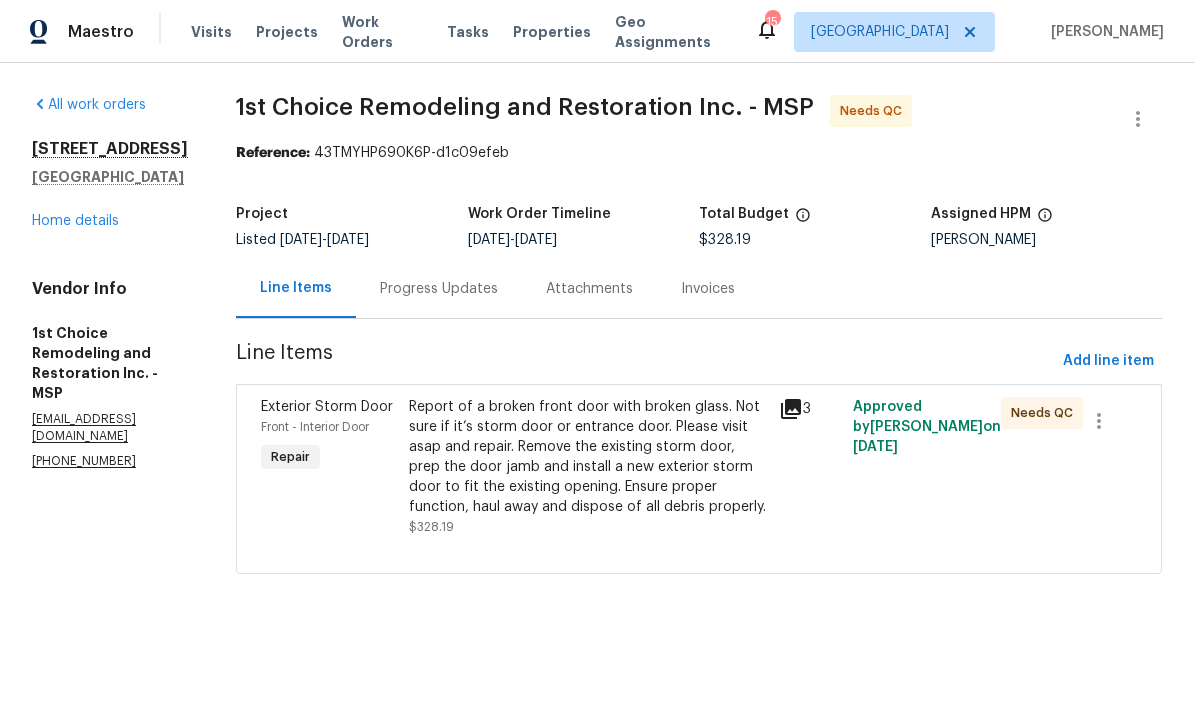 click on "Report of a broken front door with broken glass.   Not sure if it’s storm door or entrance door.  Please visit asap and repair.
Remove the existing storm door, prep the door jamb and install a new exterior storm door to fit the existing opening. Ensure proper function, haul away and dispose of all debris properly." at bounding box center (588, 457) 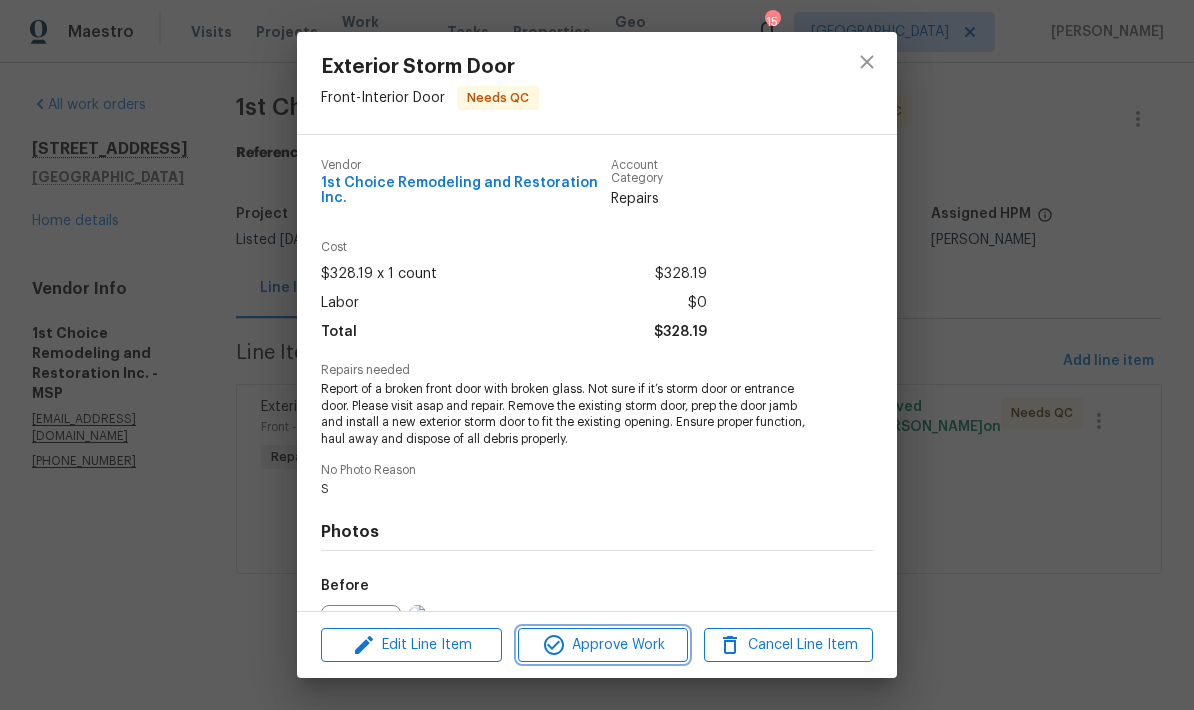 click on "Approve Work" at bounding box center (602, 645) 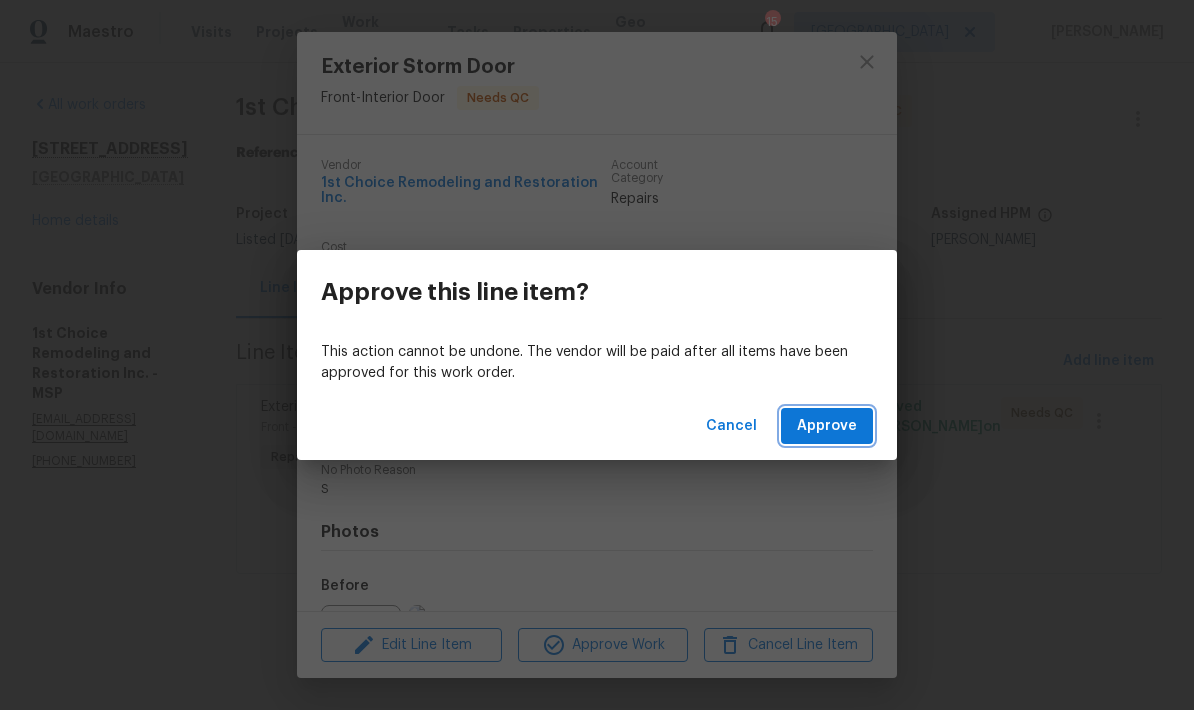 click on "Approve" at bounding box center [827, 426] 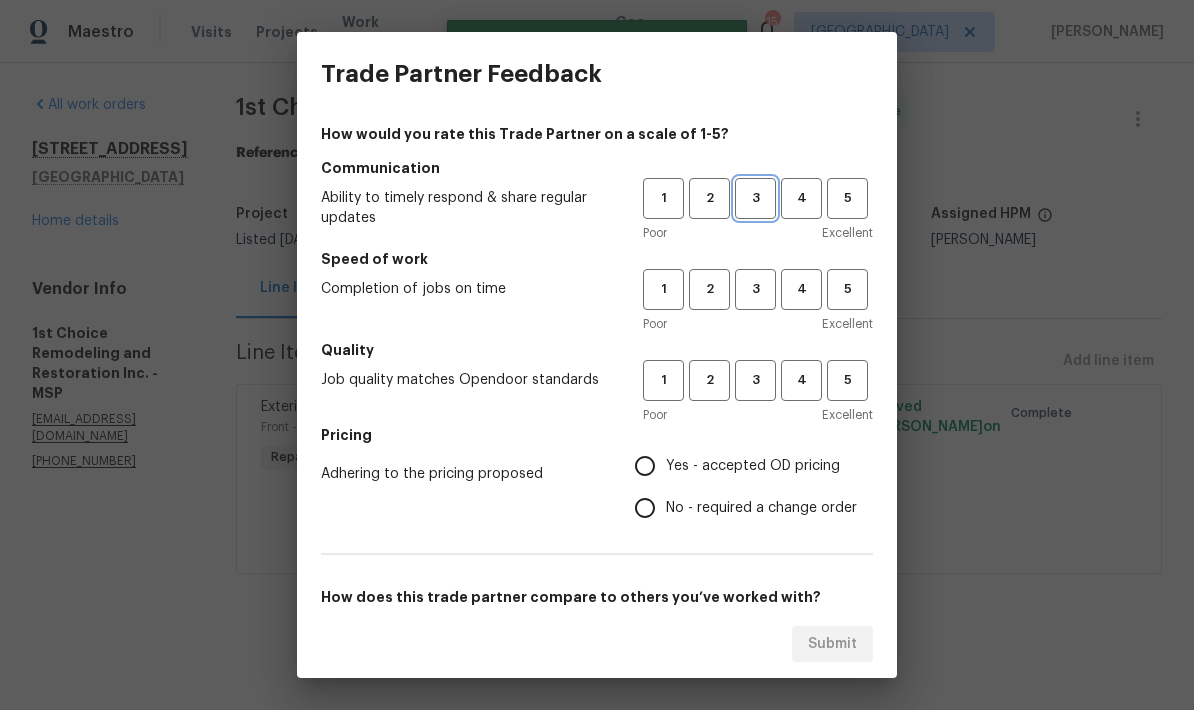 click on "3" at bounding box center [755, 198] 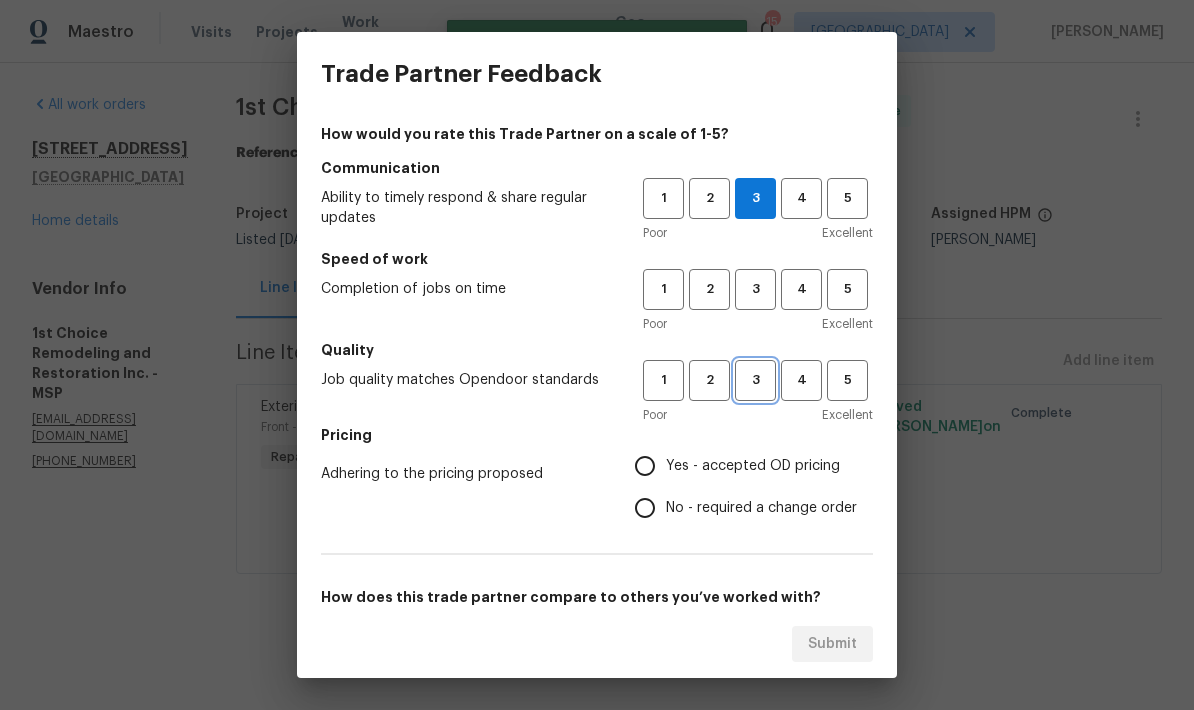 click on "3" at bounding box center (755, 380) 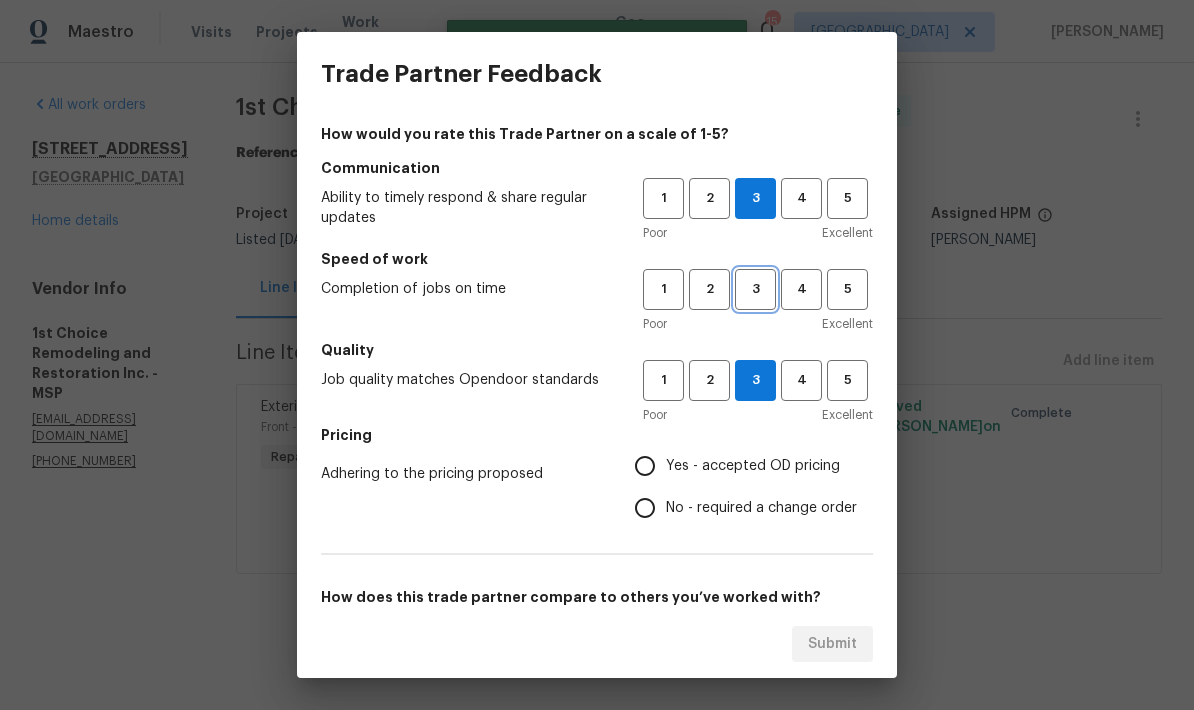 click on "3" at bounding box center [755, 289] 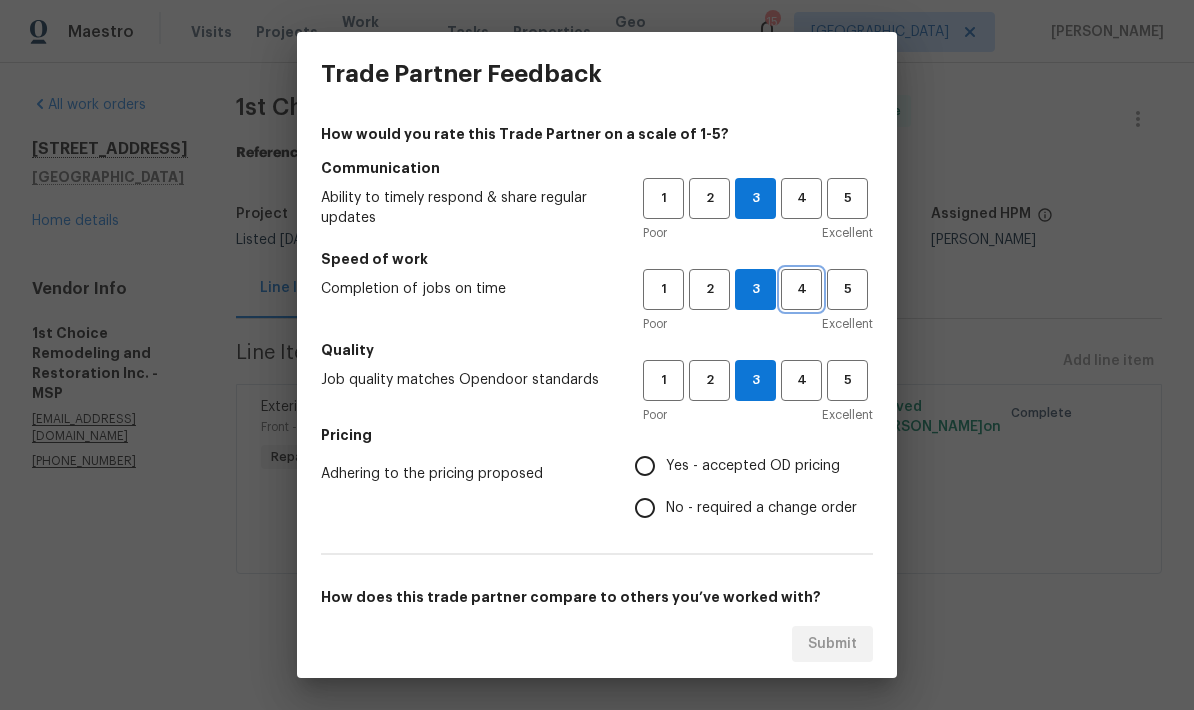 click on "4" at bounding box center (801, 289) 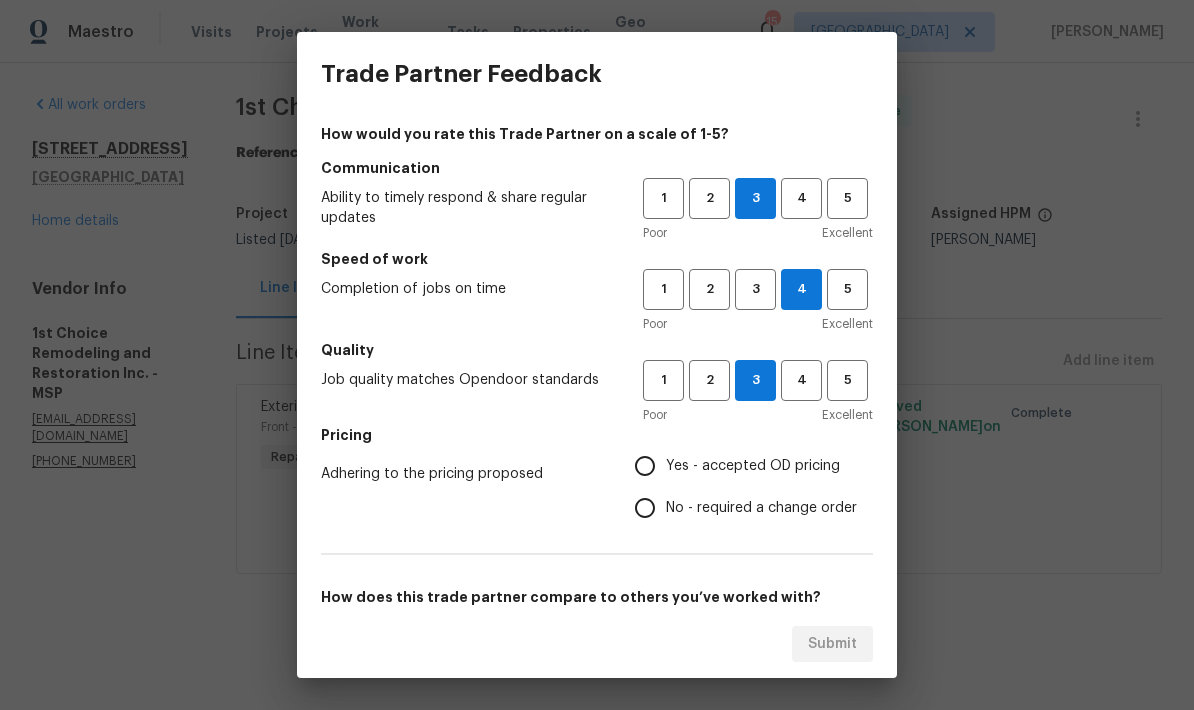 click on "Yes - accepted OD pricing" at bounding box center (645, 466) 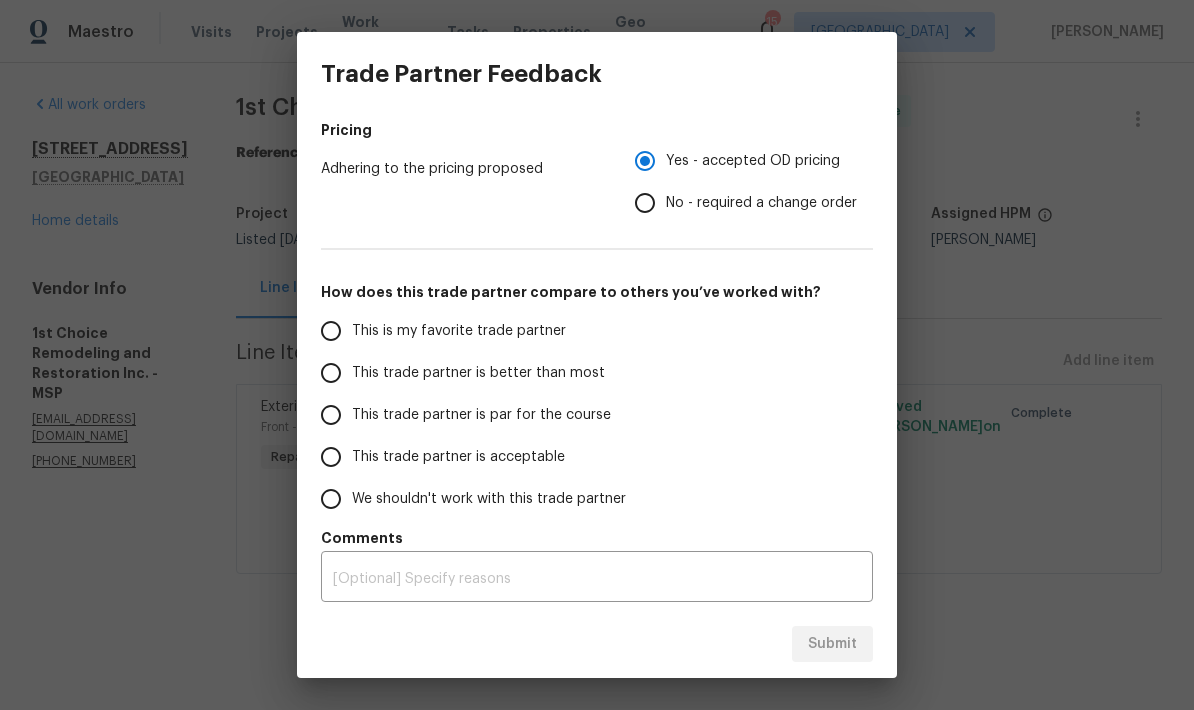 scroll, scrollTop: 305, scrollLeft: 0, axis: vertical 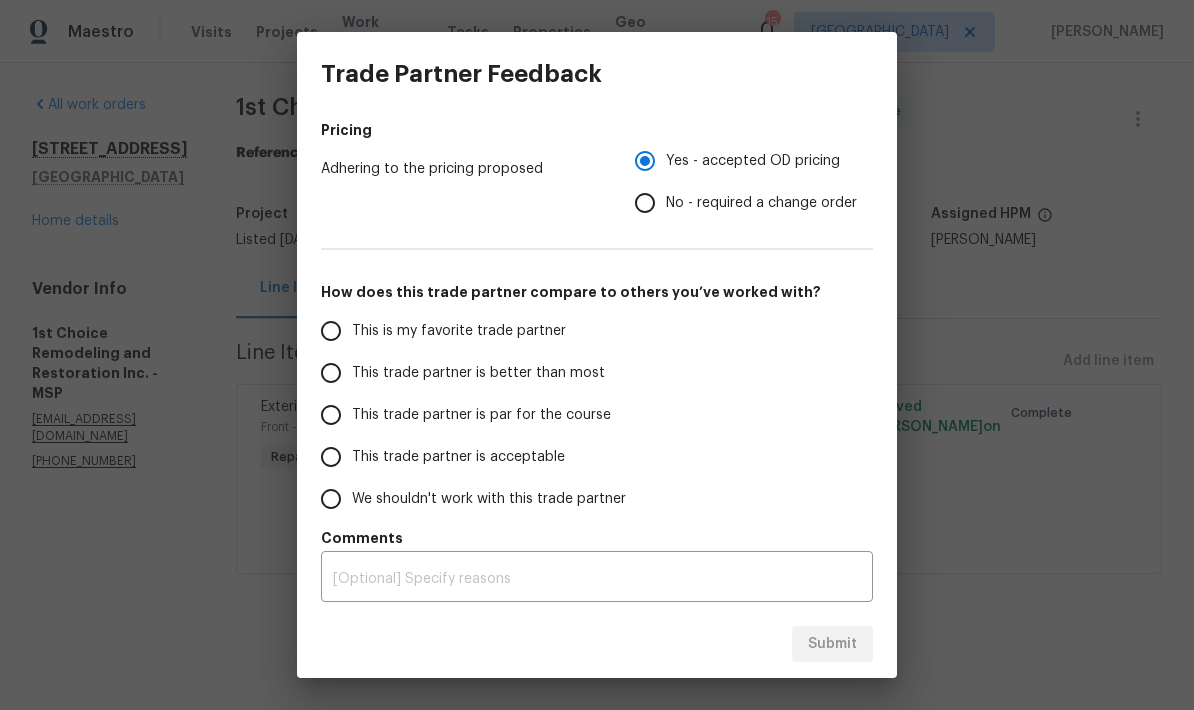 click on "This trade partner is par for the course" at bounding box center [331, 415] 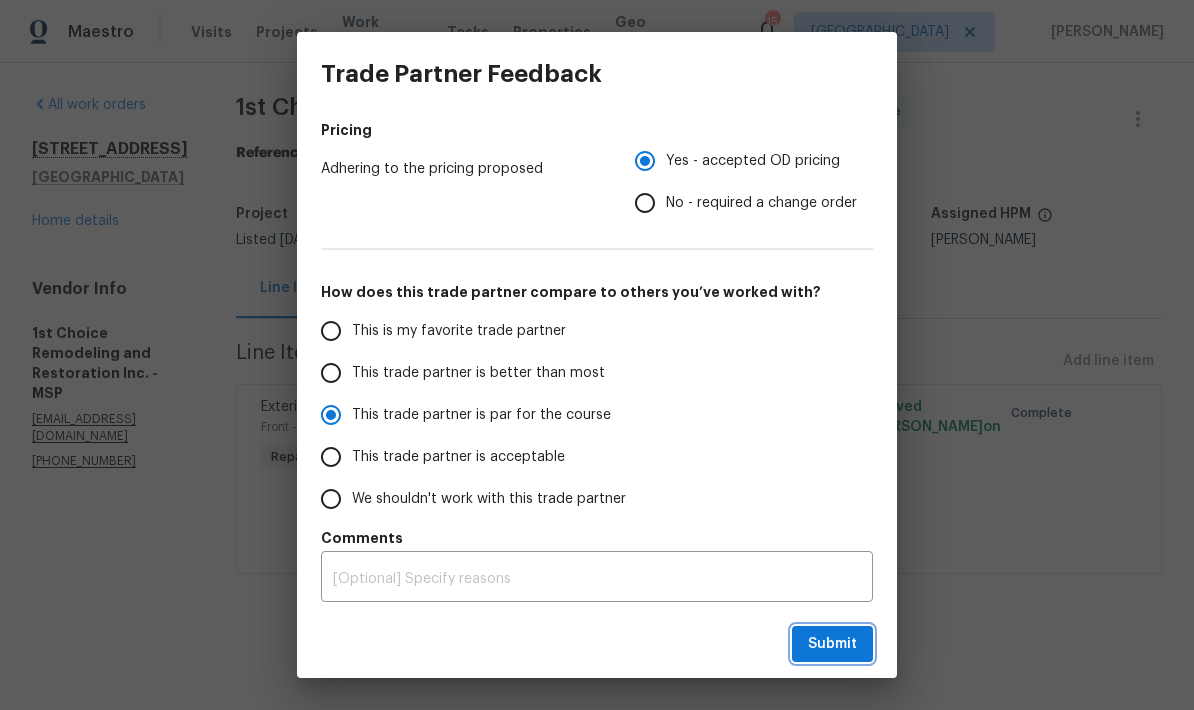 click on "Submit" at bounding box center (832, 644) 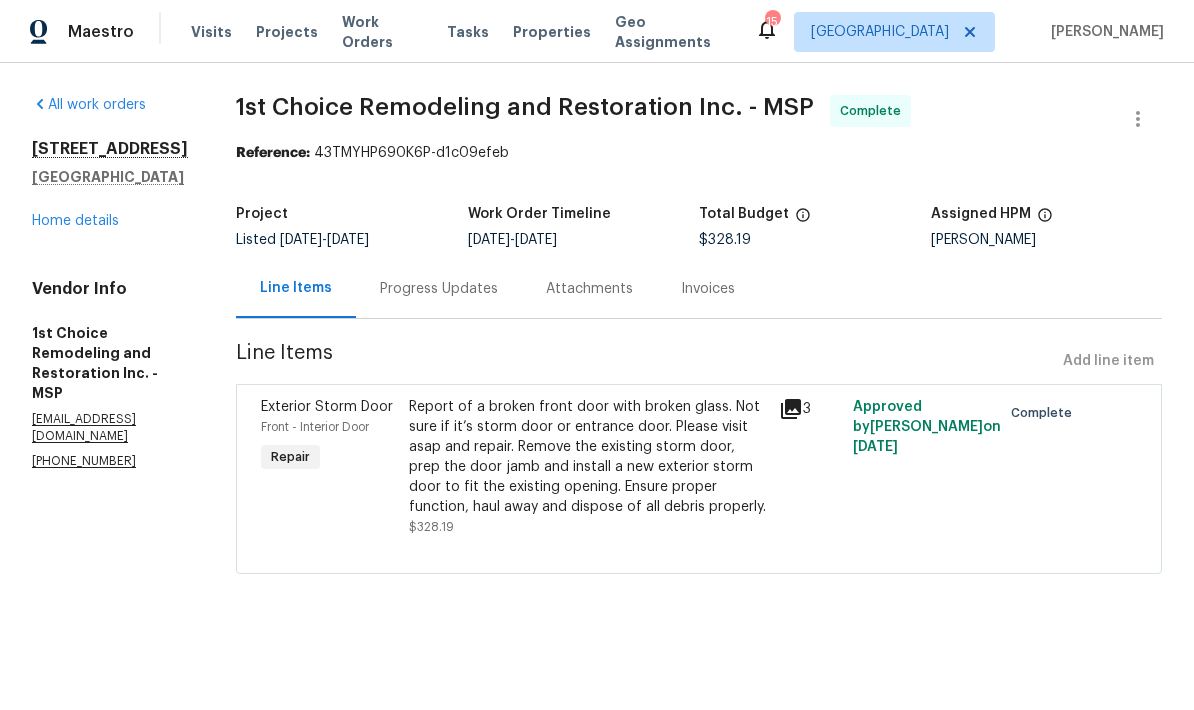 click on "Home details" at bounding box center (75, 221) 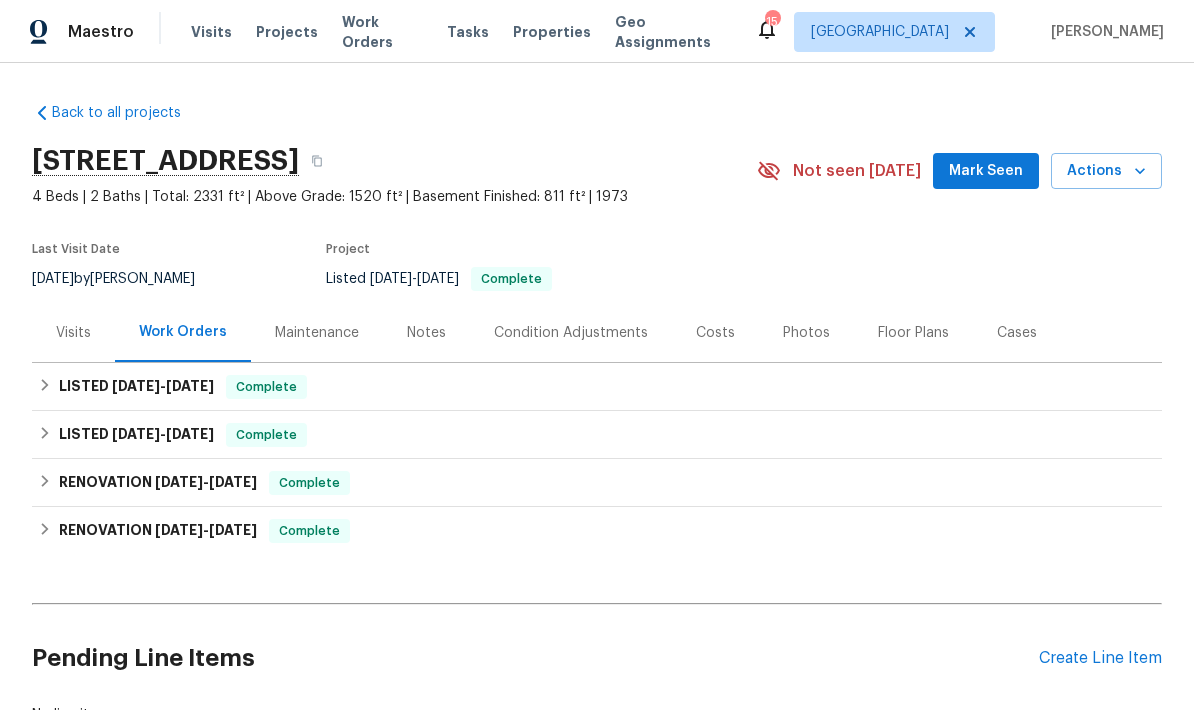 click on "Mark Seen" at bounding box center (986, 171) 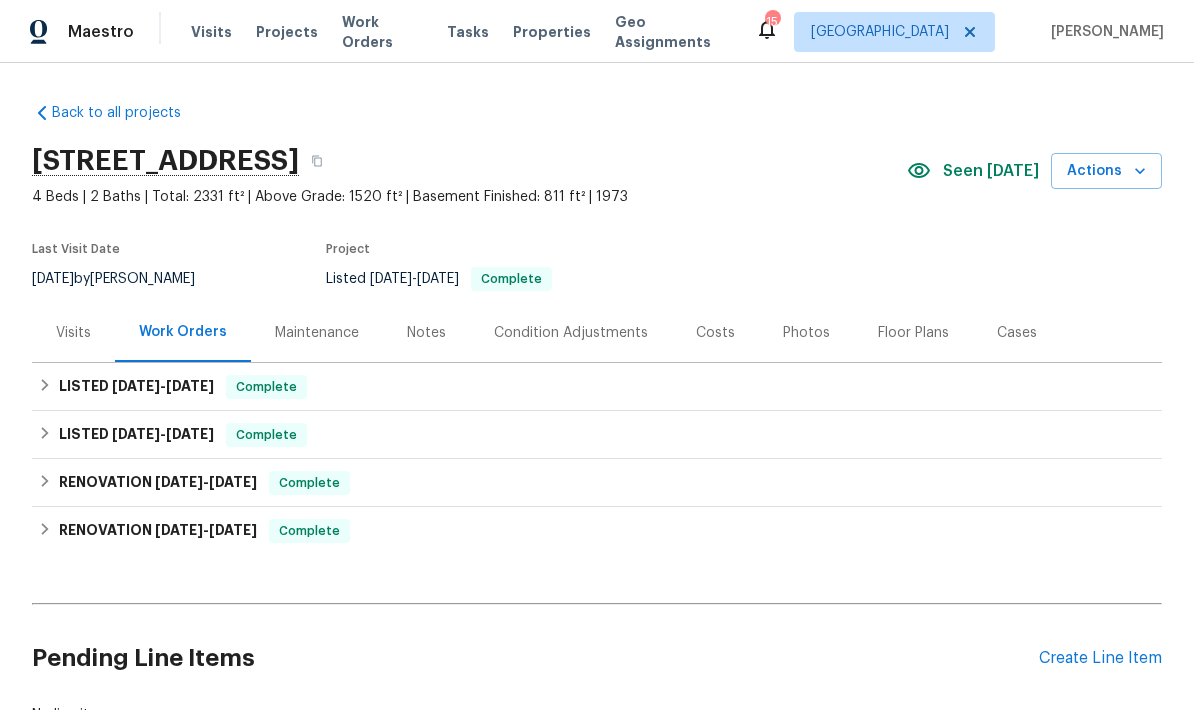 click on "Work Orders" at bounding box center [382, 32] 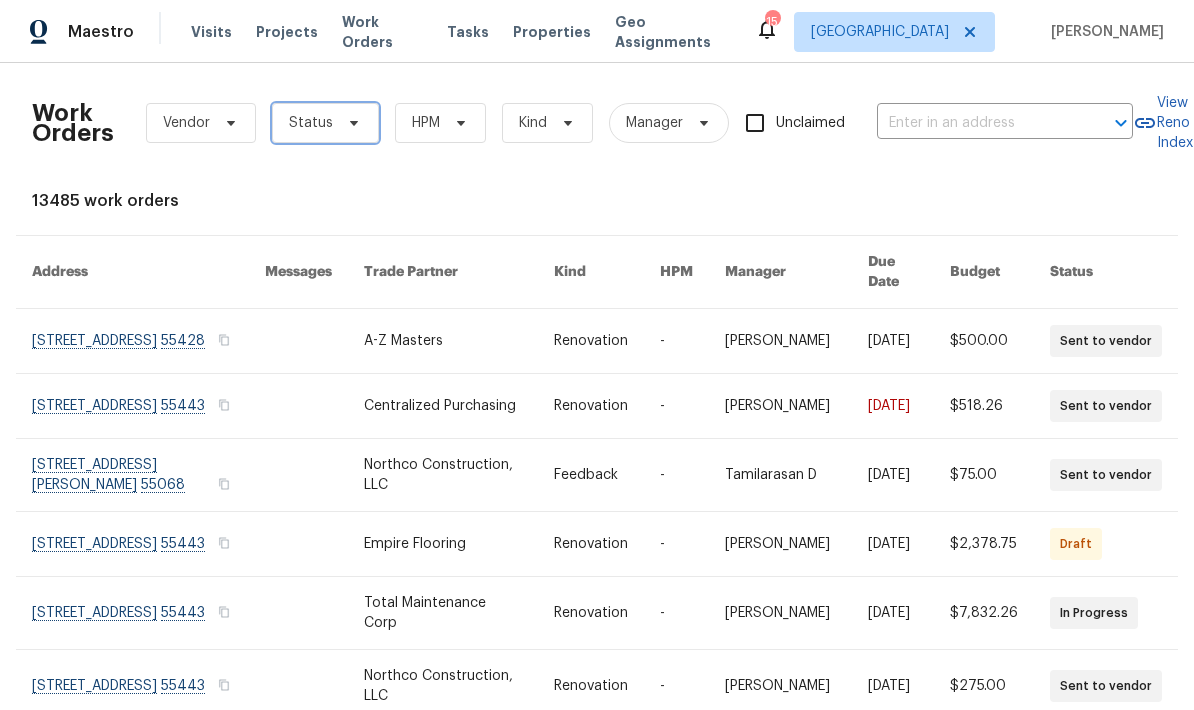 click 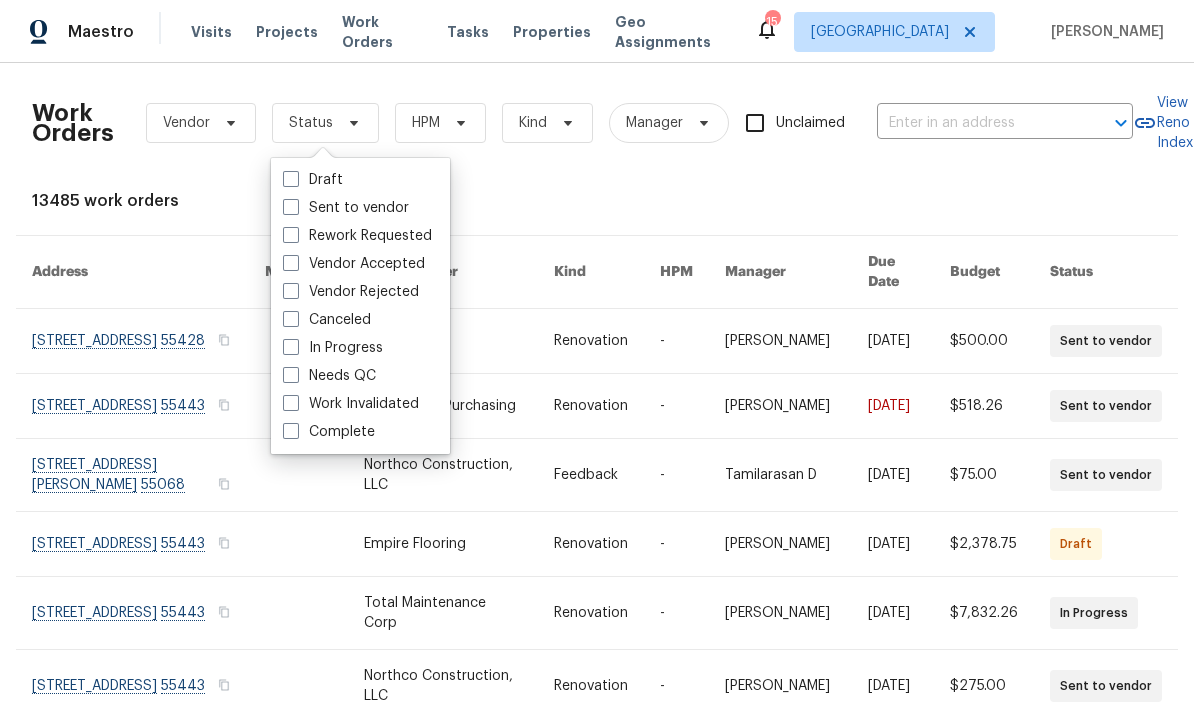 click at bounding box center [291, 375] 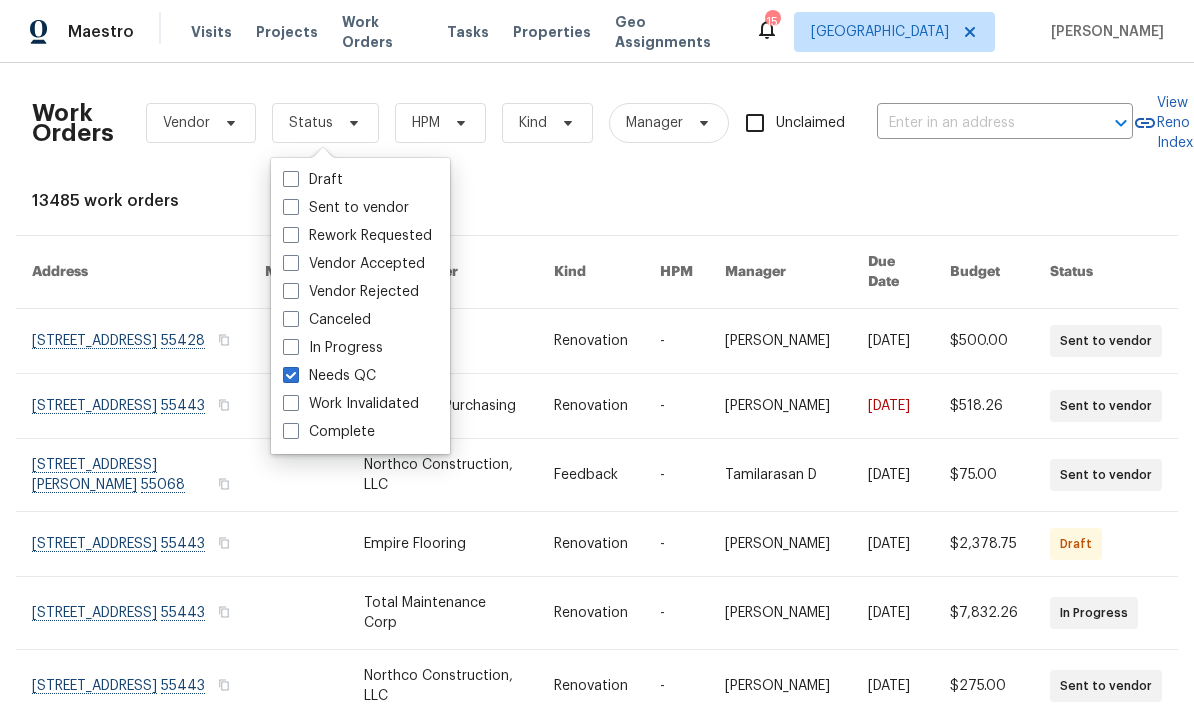 checkbox on "true" 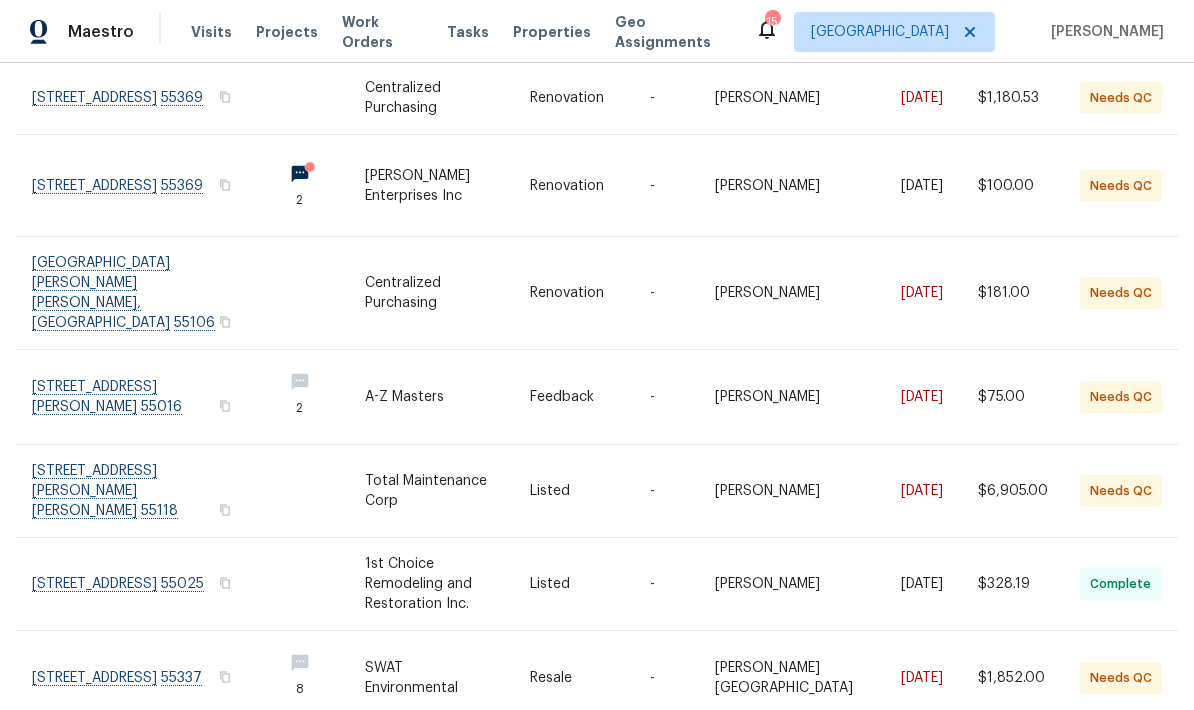 scroll, scrollTop: 414, scrollLeft: 0, axis: vertical 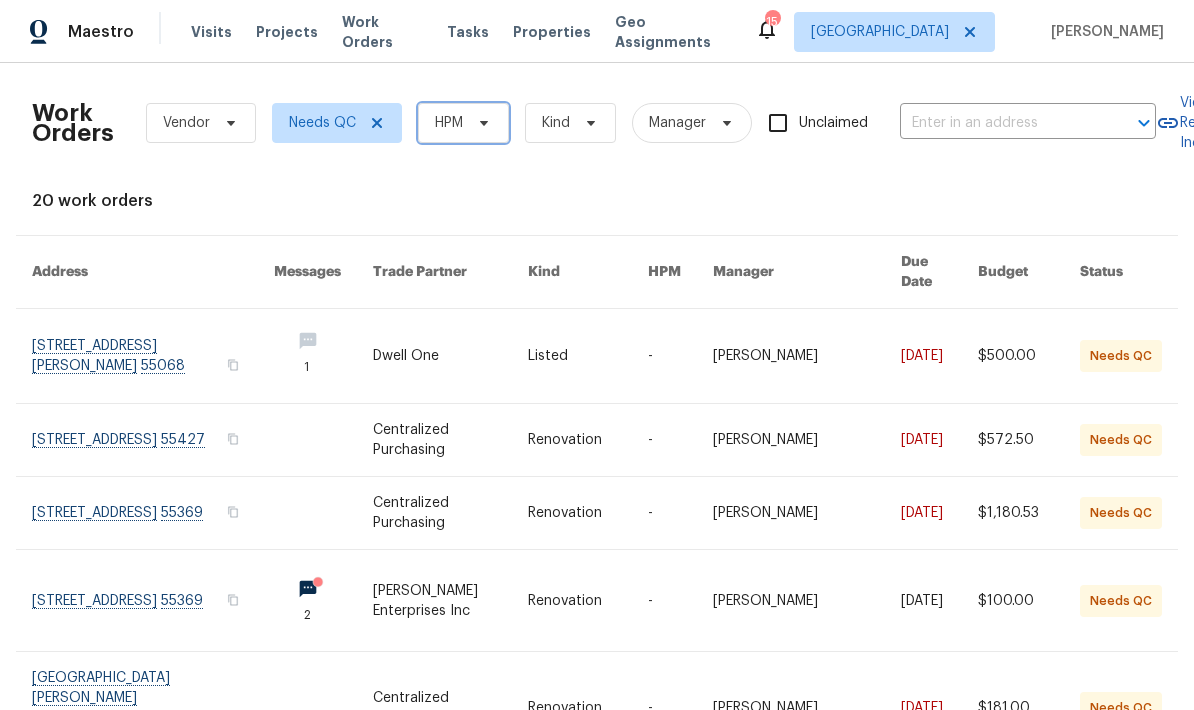 click on "HPM" at bounding box center (463, 123) 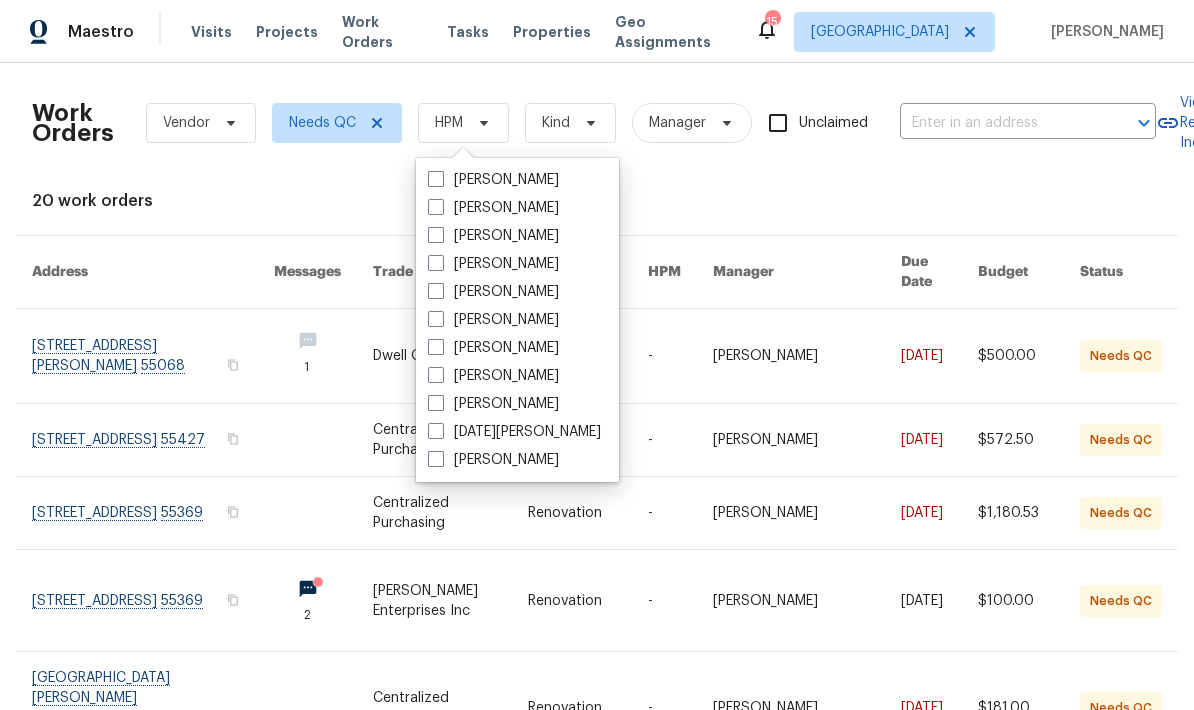 click on "[PERSON_NAME]" at bounding box center (493, 292) 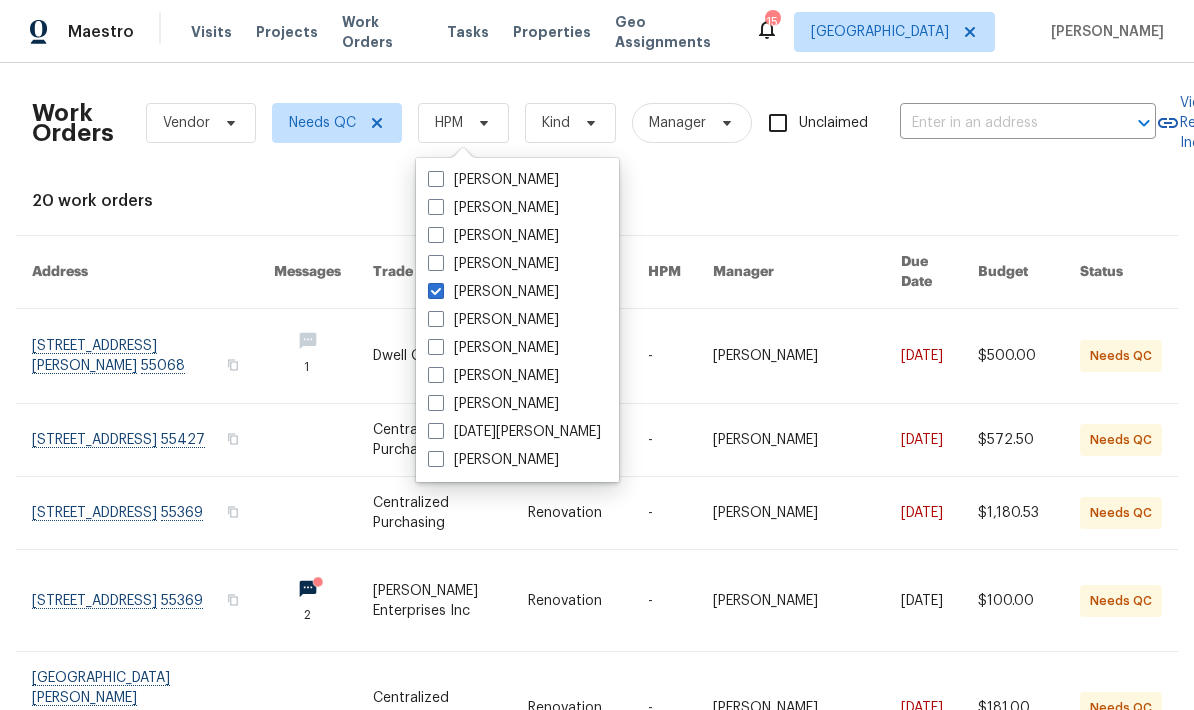 checkbox on "true" 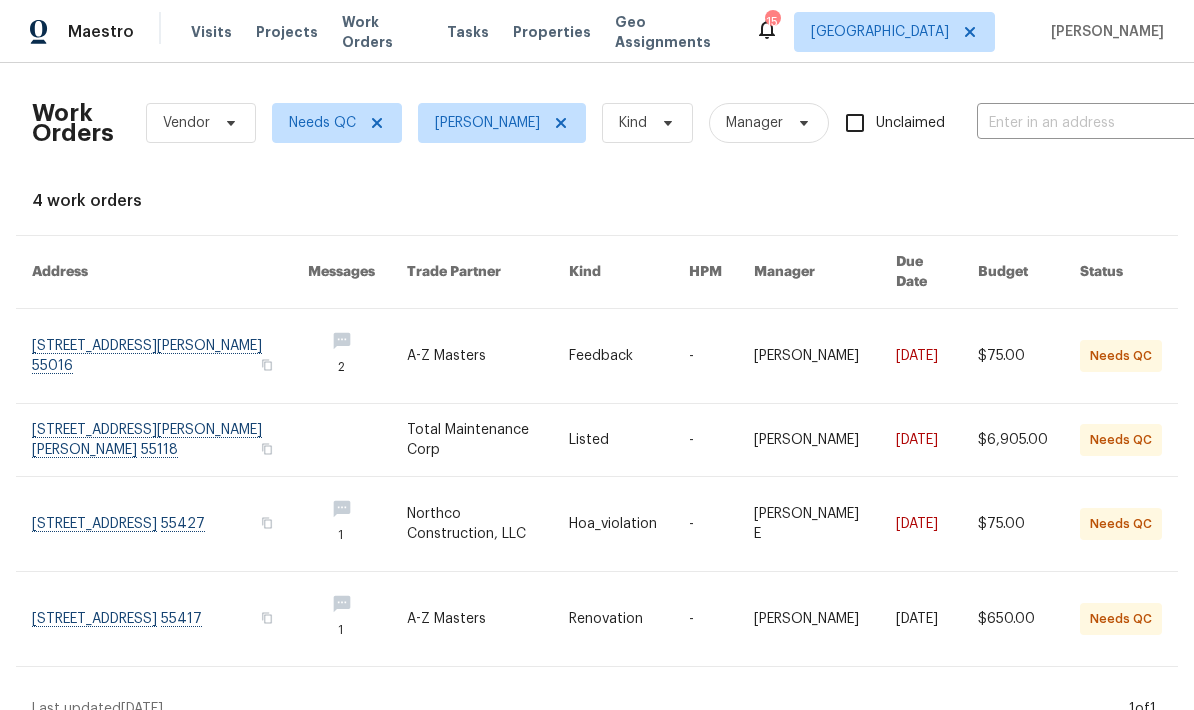 scroll, scrollTop: 5, scrollLeft: 0, axis: vertical 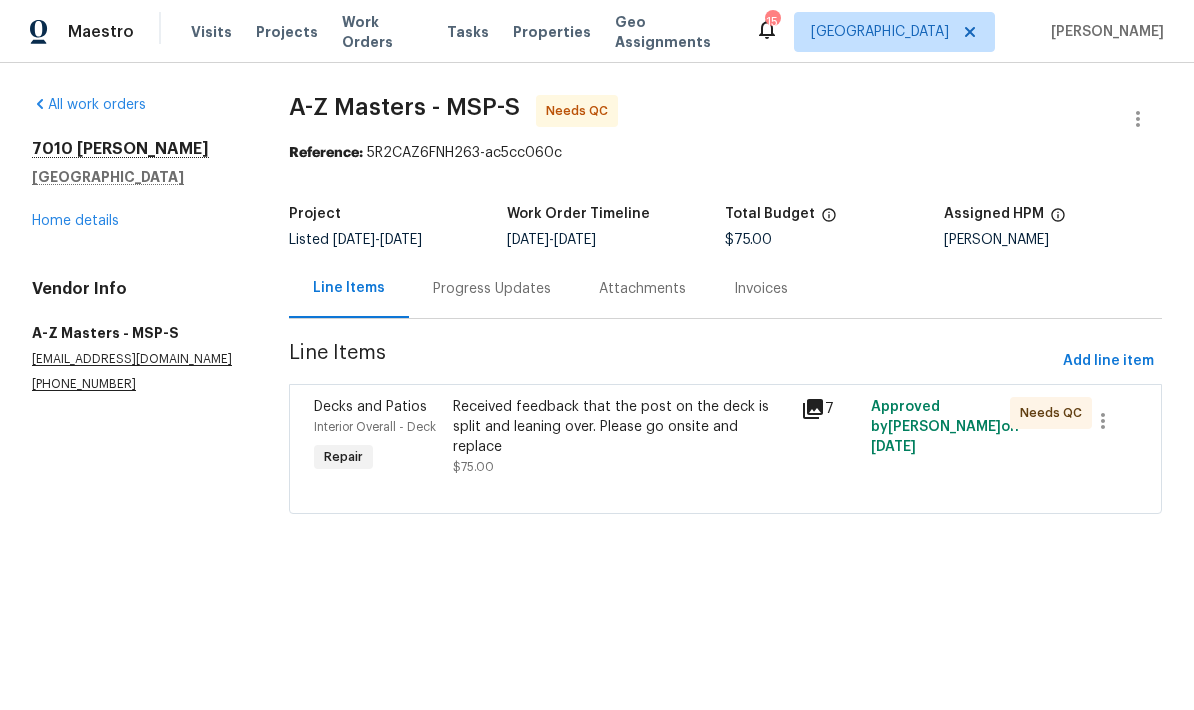 click on "Progress Updates" at bounding box center (492, 289) 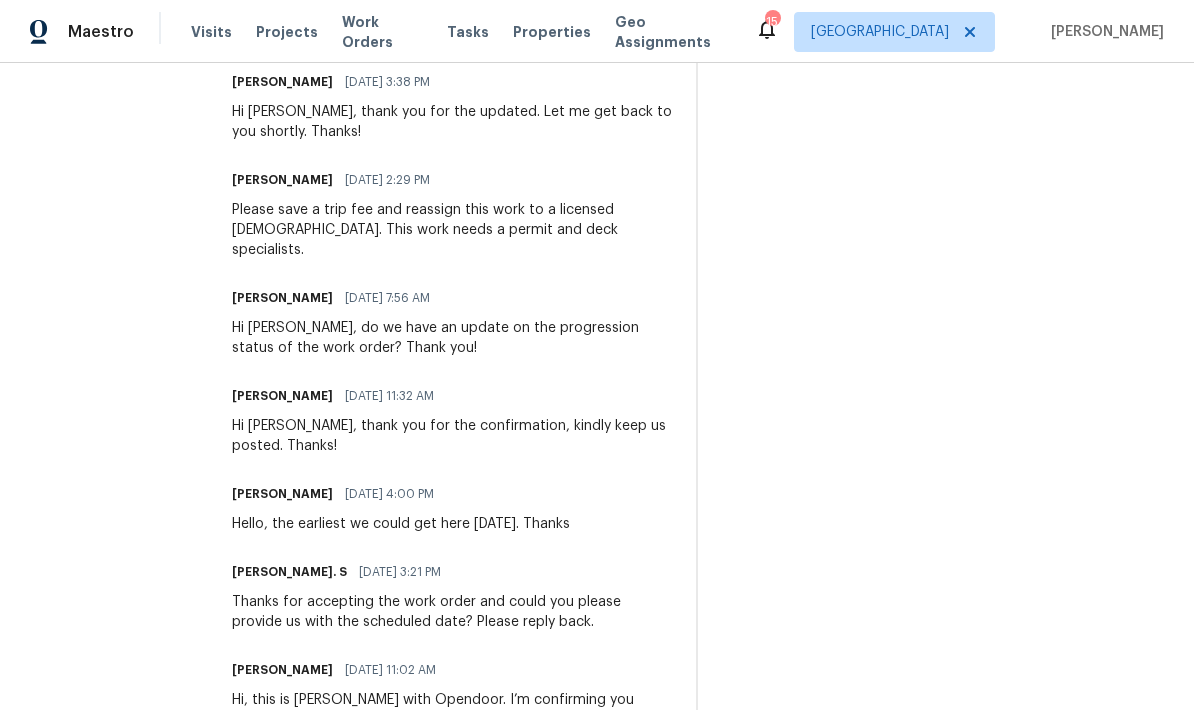 scroll, scrollTop: 642, scrollLeft: 0, axis: vertical 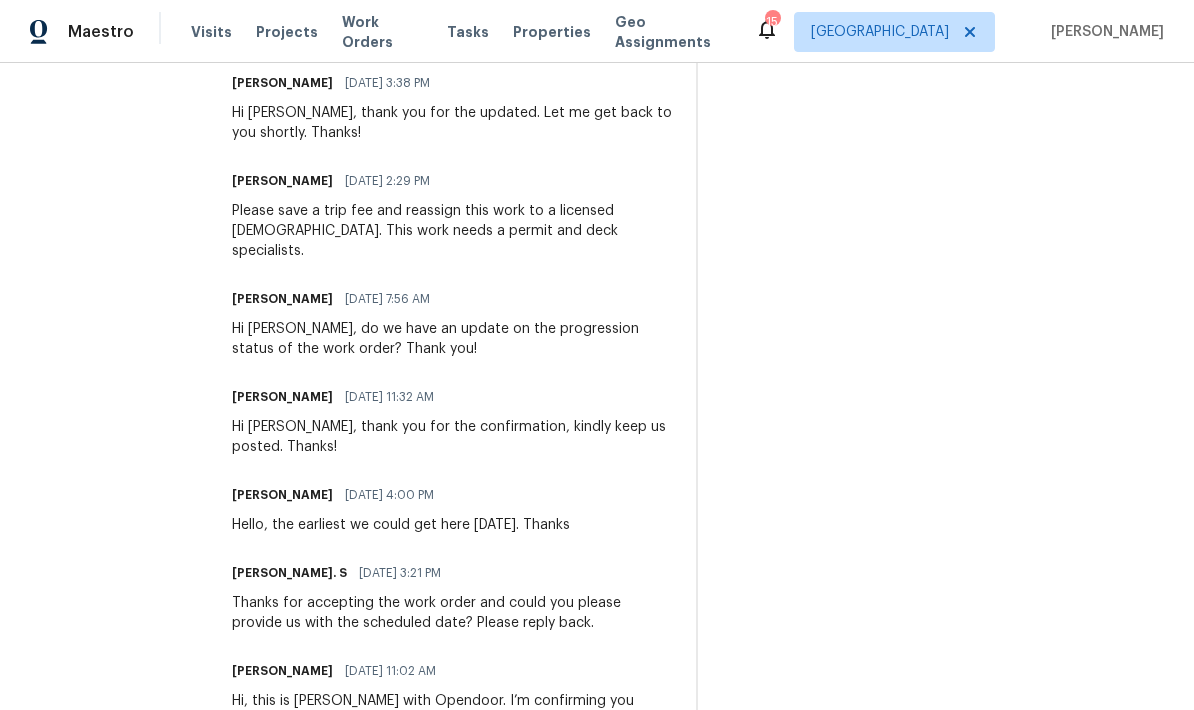 click on "On-site Worker Updates" at bounding box center (942, 436) 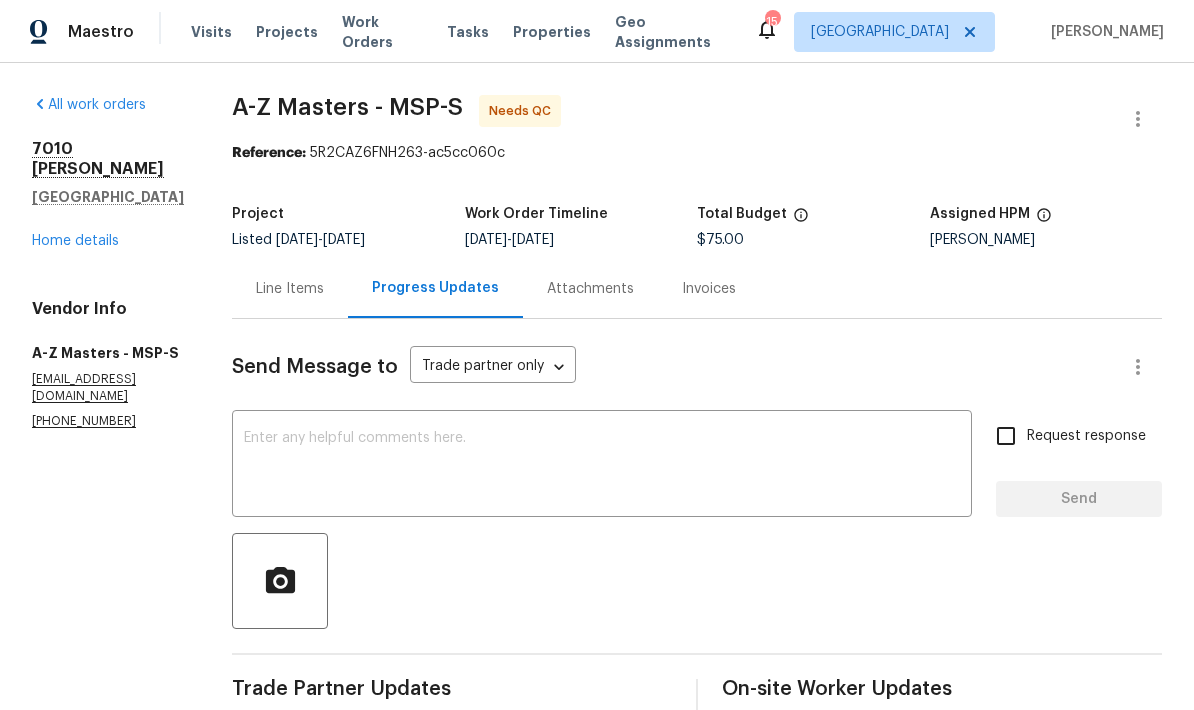 scroll, scrollTop: 0, scrollLeft: 0, axis: both 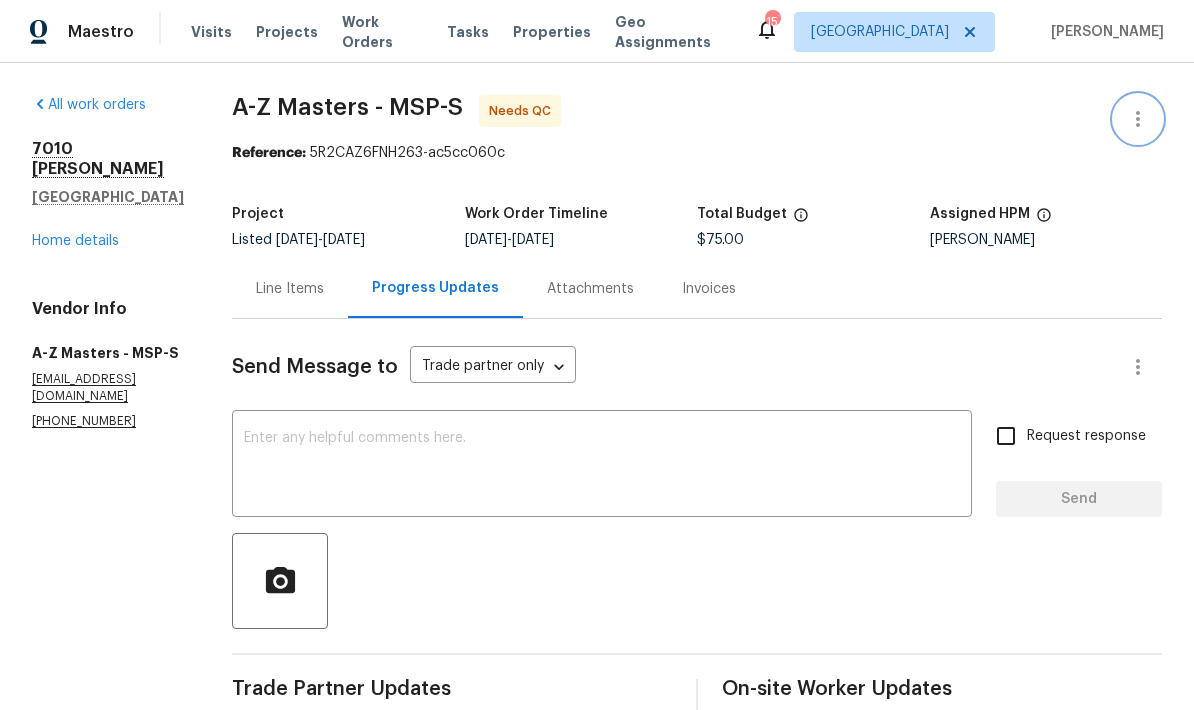 click 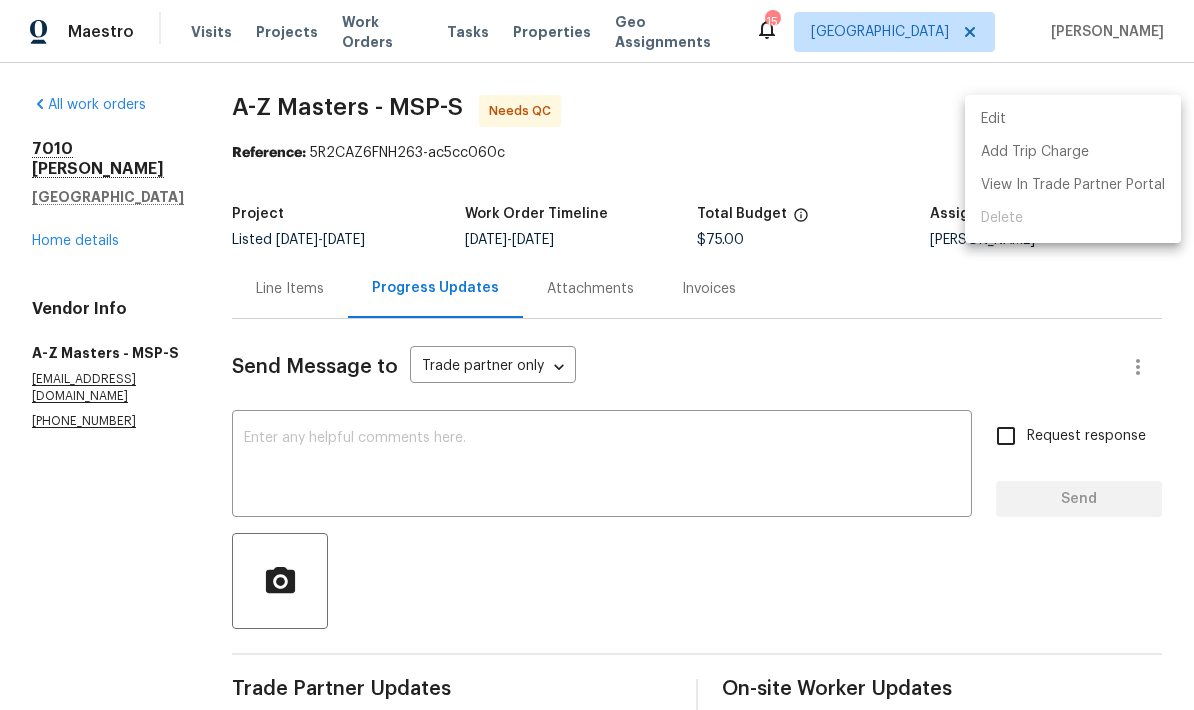 click at bounding box center [597, 355] 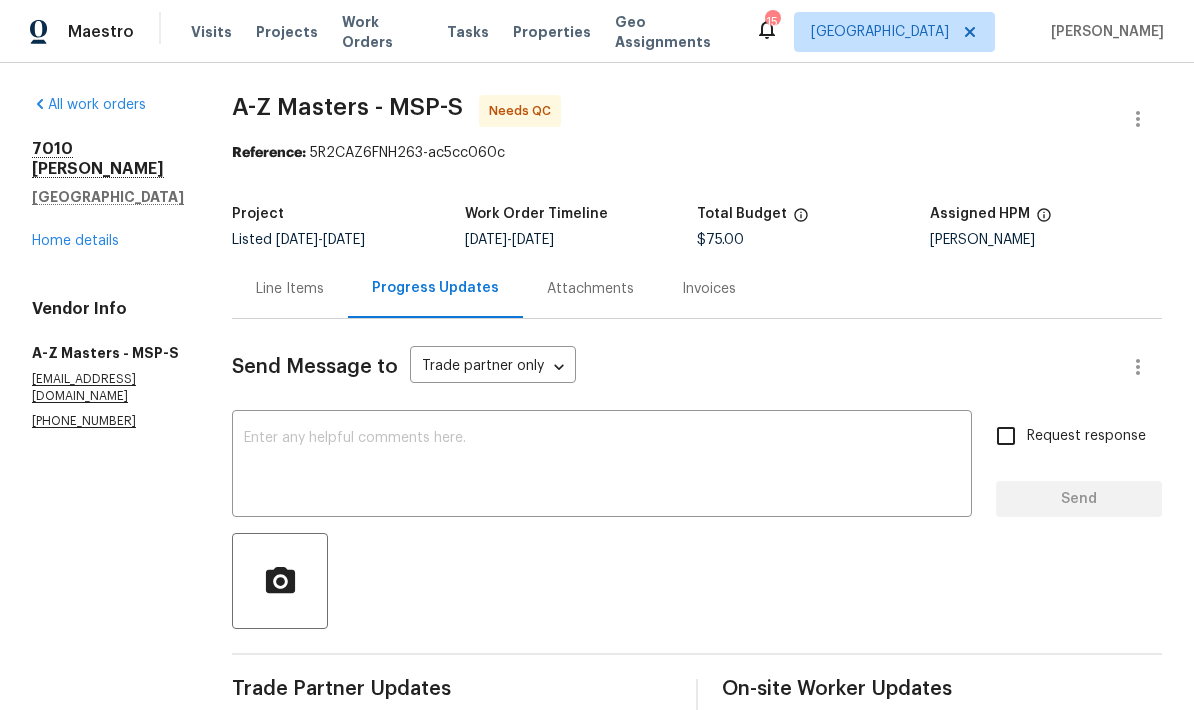 click on "Home details" at bounding box center (75, 241) 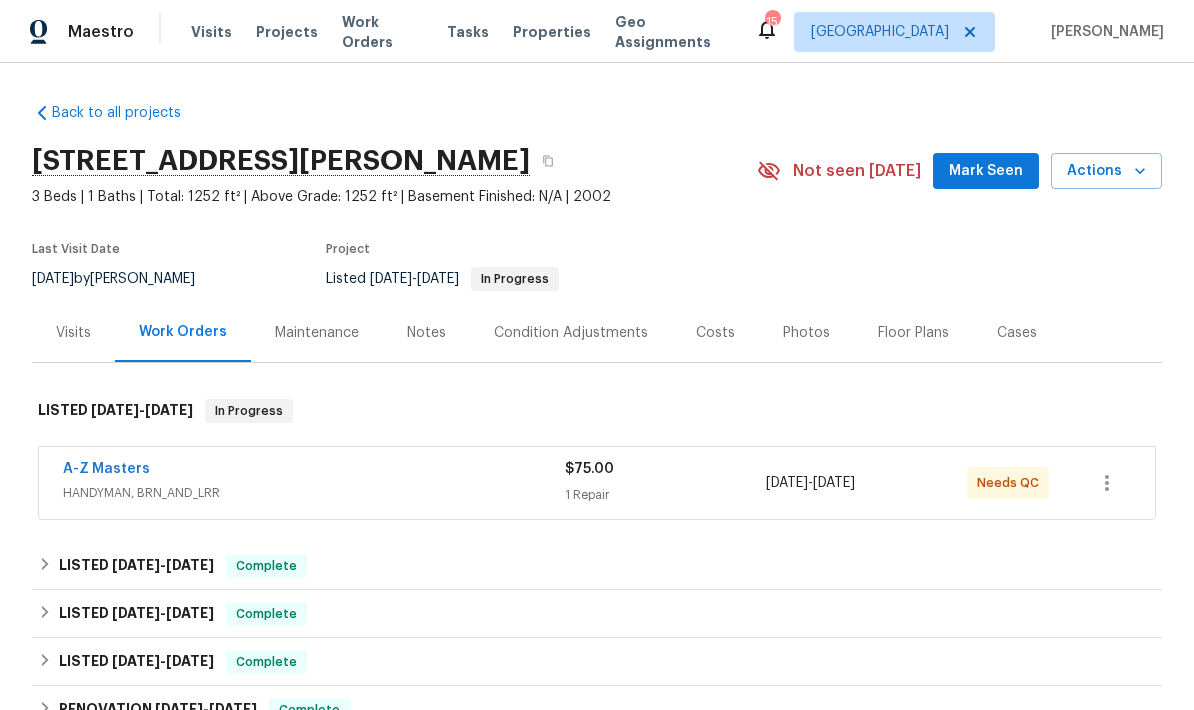 click 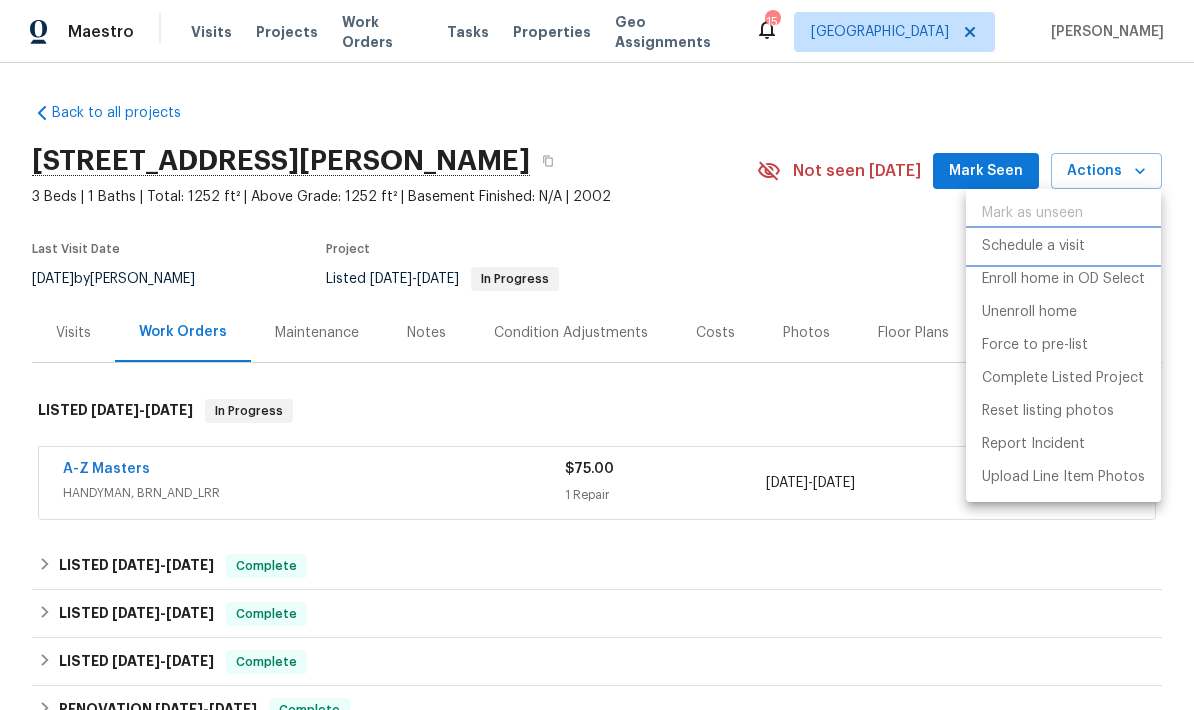 click on "Schedule a visit" at bounding box center (1063, 246) 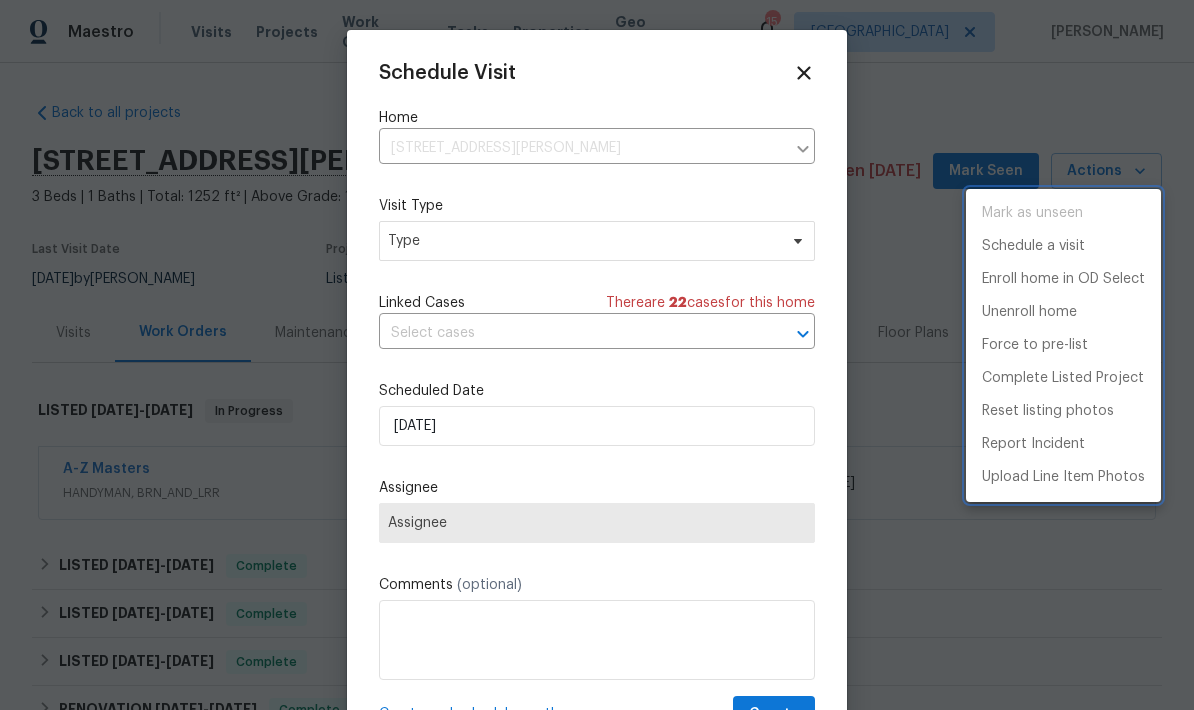 click at bounding box center (597, 355) 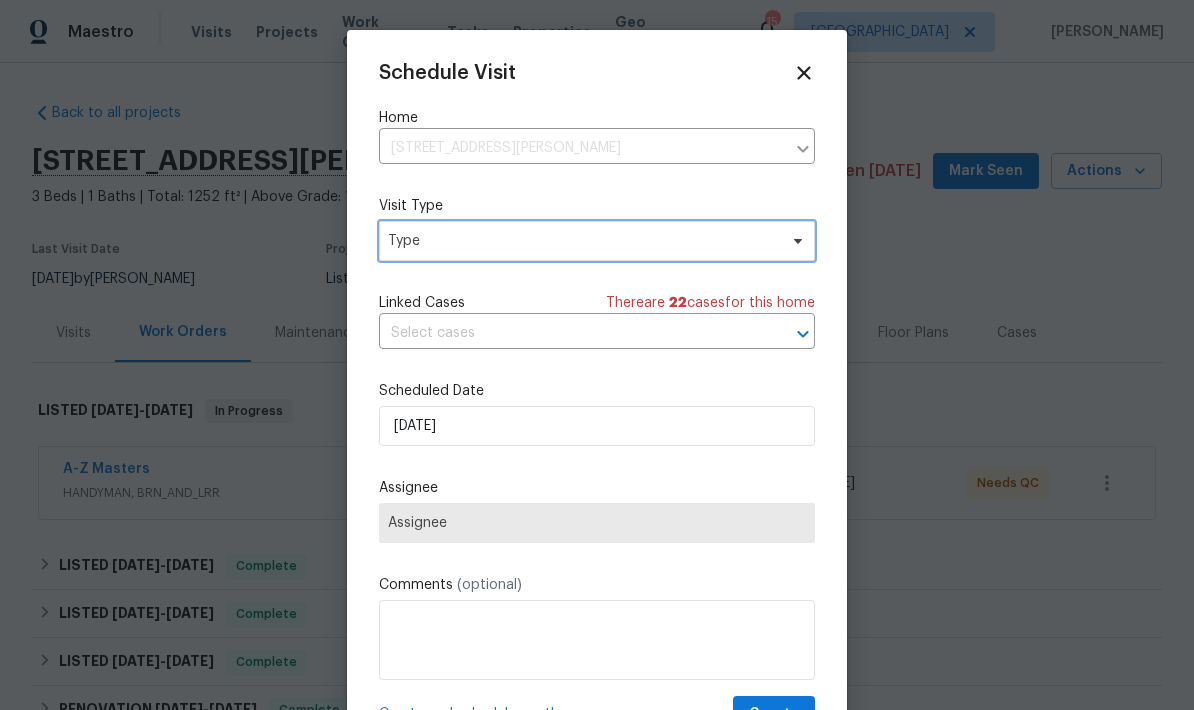 click on "Type" at bounding box center [582, 241] 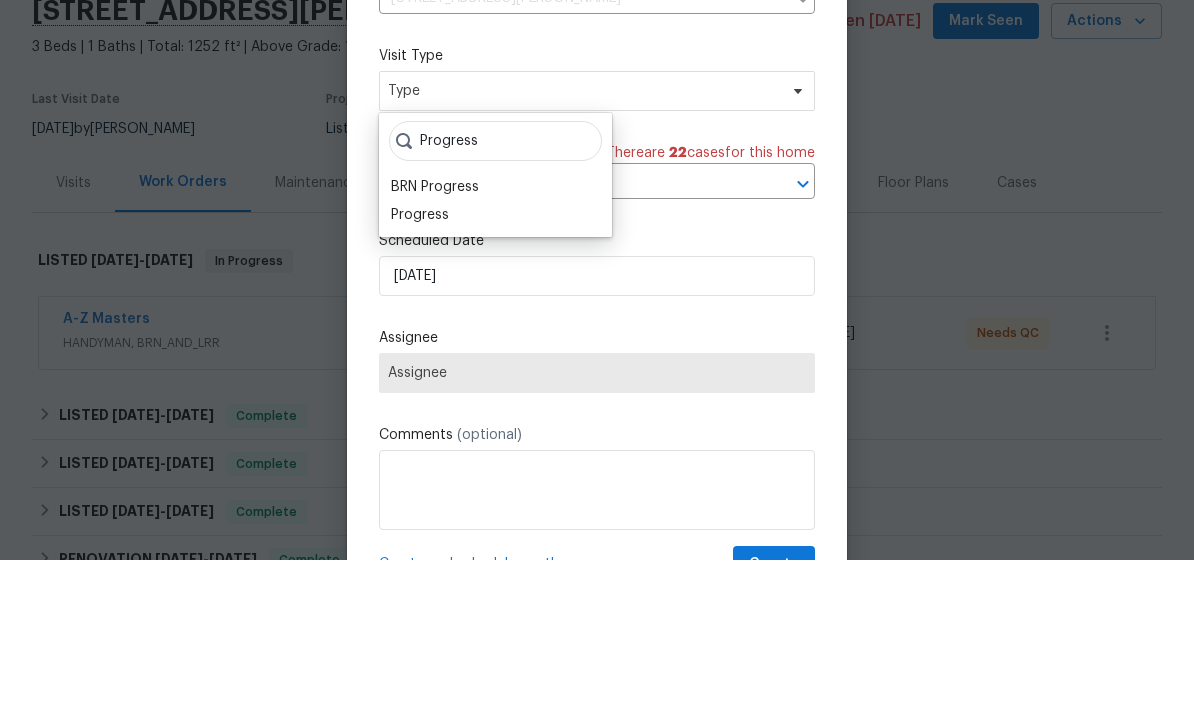type on "Progress" 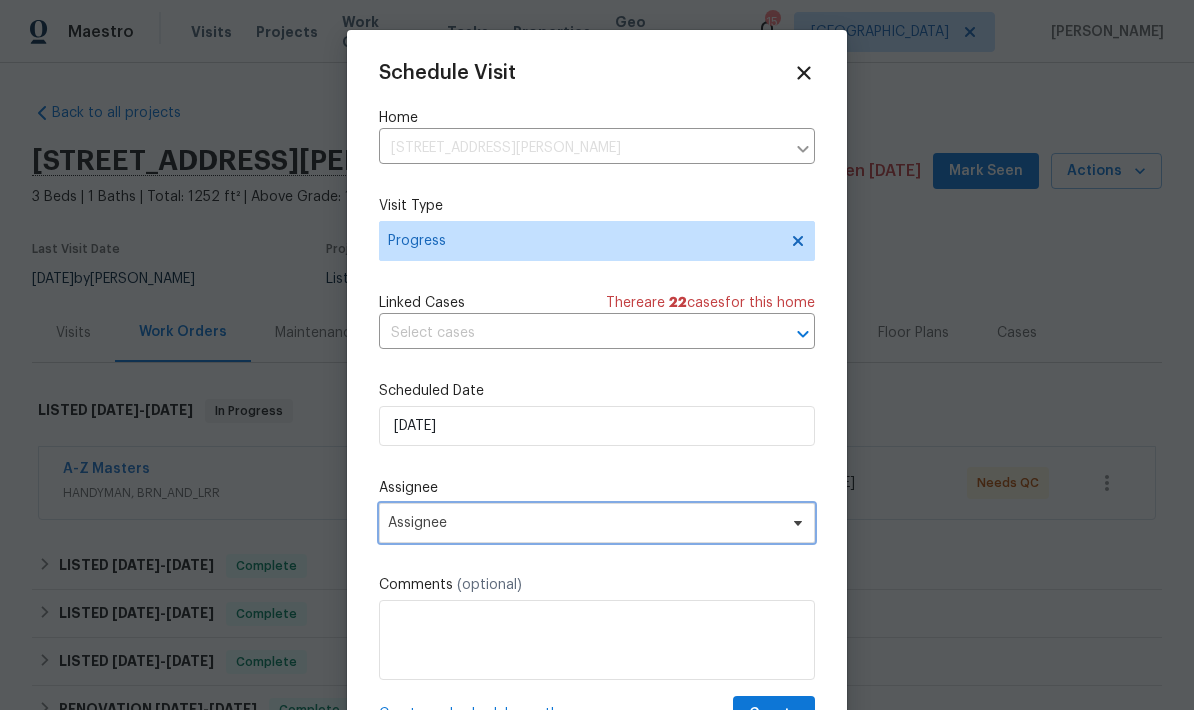 click on "Assignee" at bounding box center (597, 523) 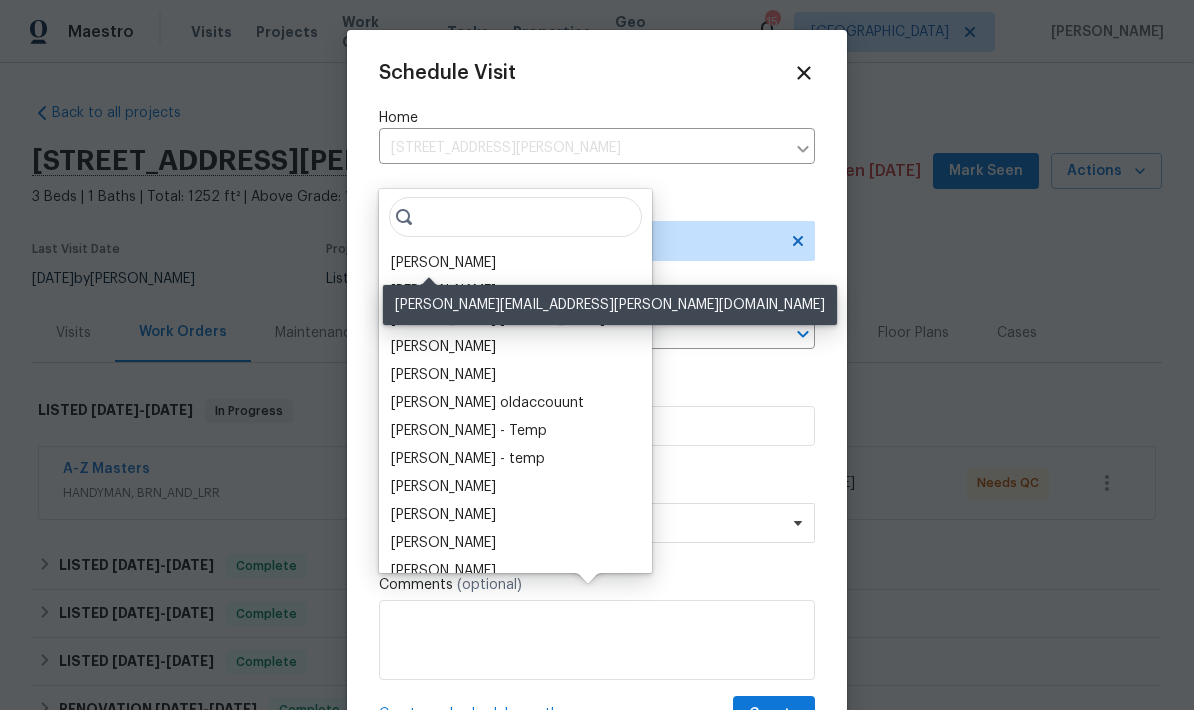 click on "[PERSON_NAME]" at bounding box center [443, 263] 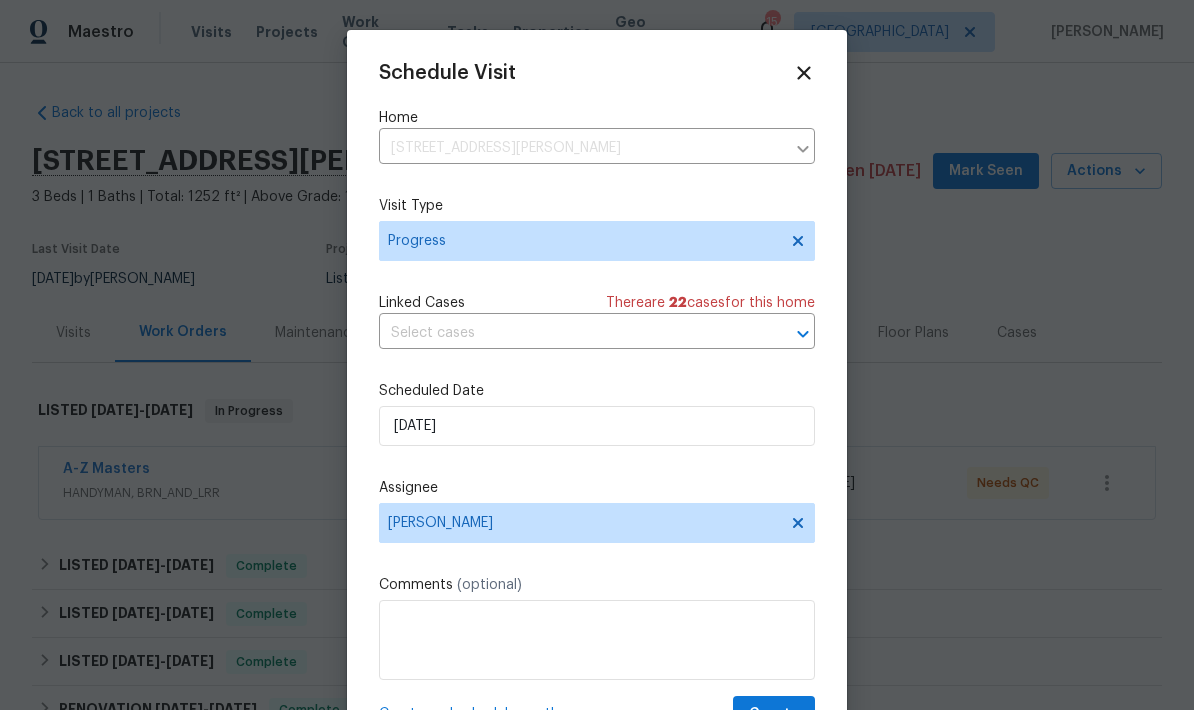 click on "Comments   (optional)" at bounding box center [597, 585] 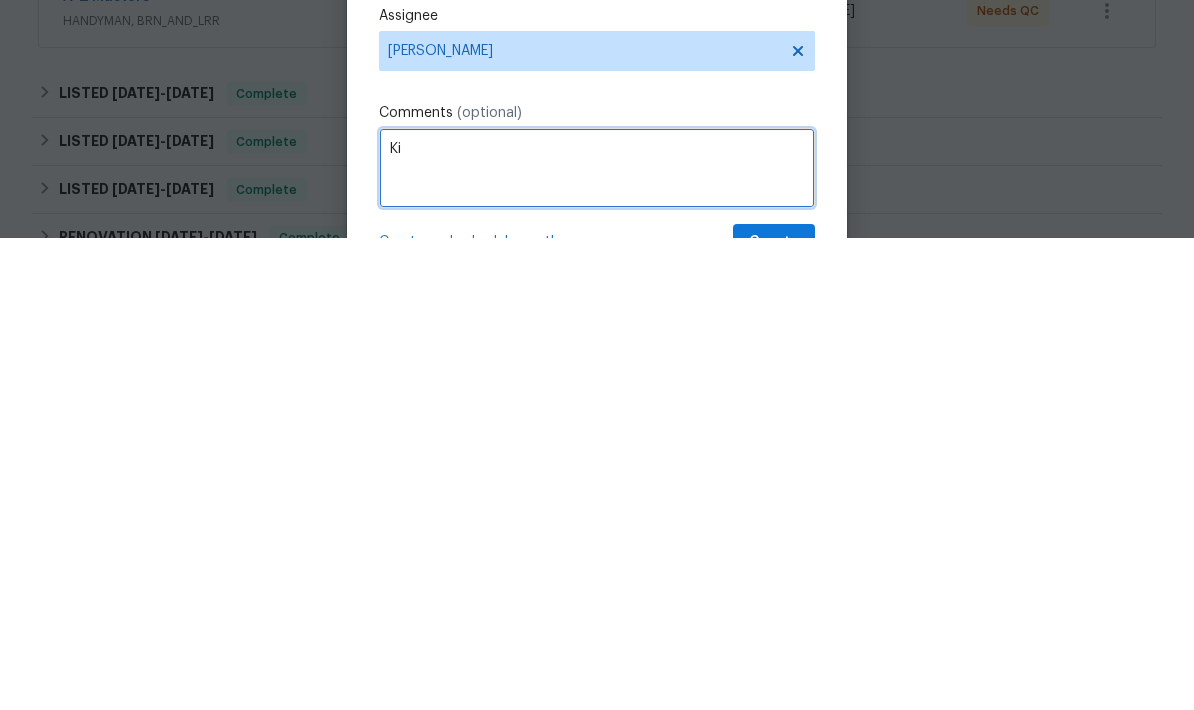type on "K" 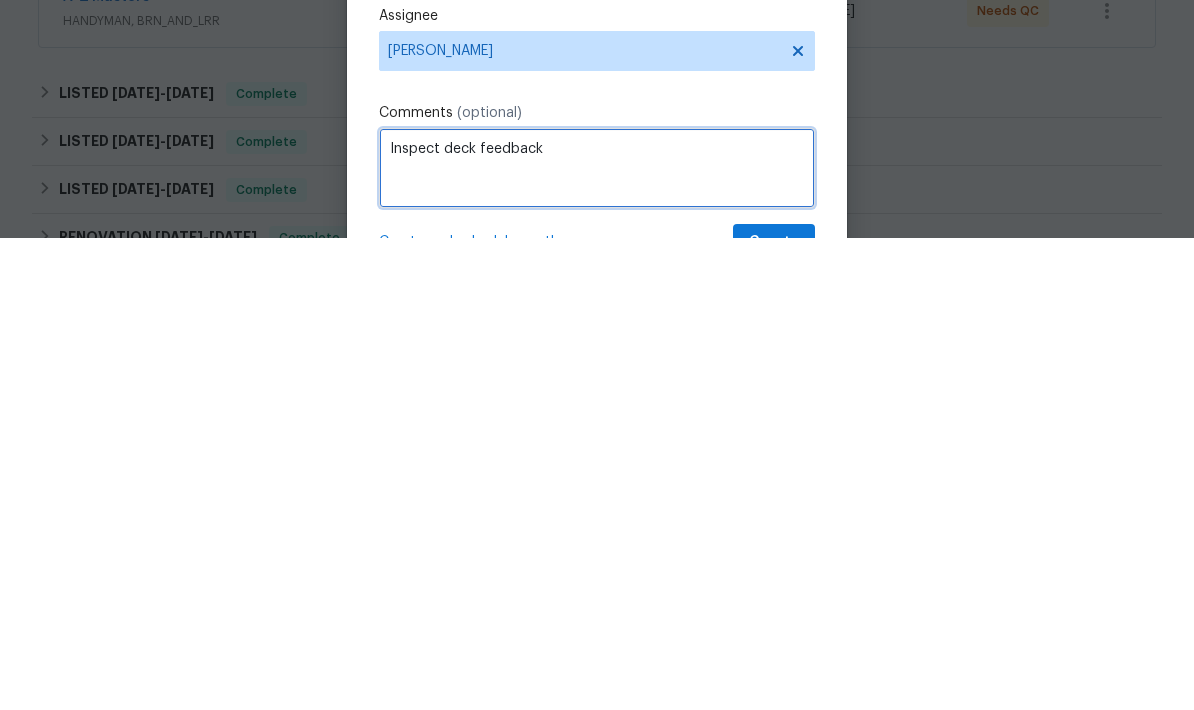 type on "Inspect deck feedback" 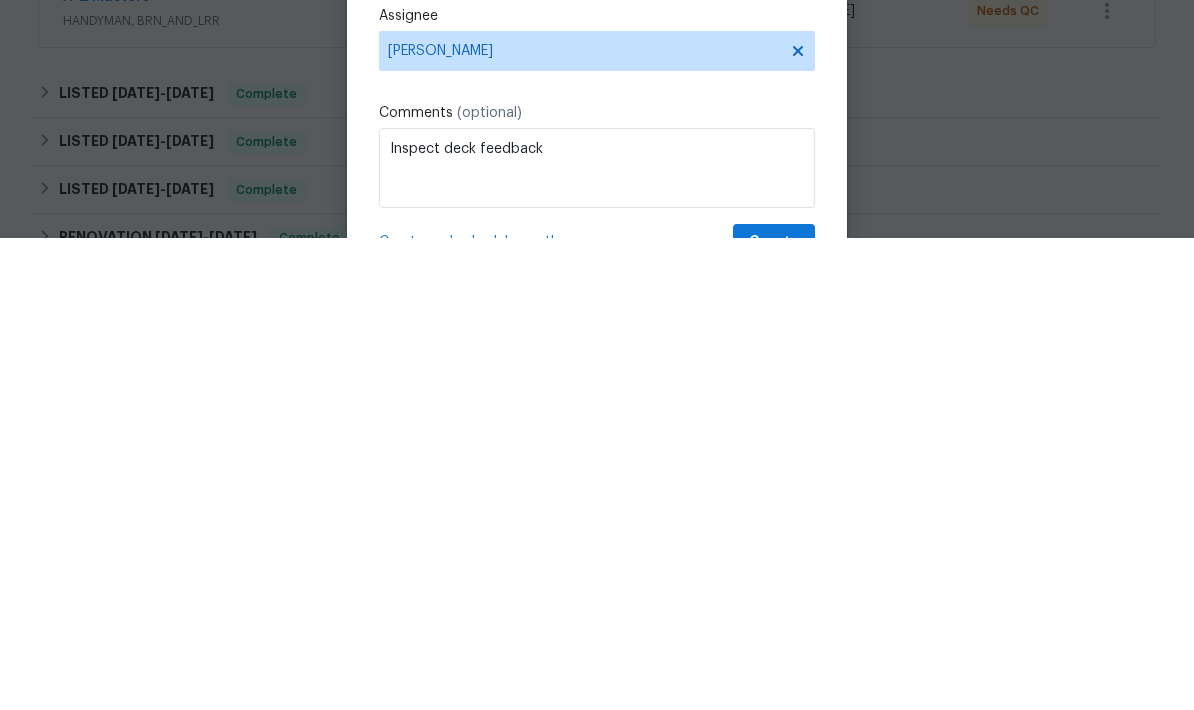 click on "Comments   (optional)" at bounding box center (597, 585) 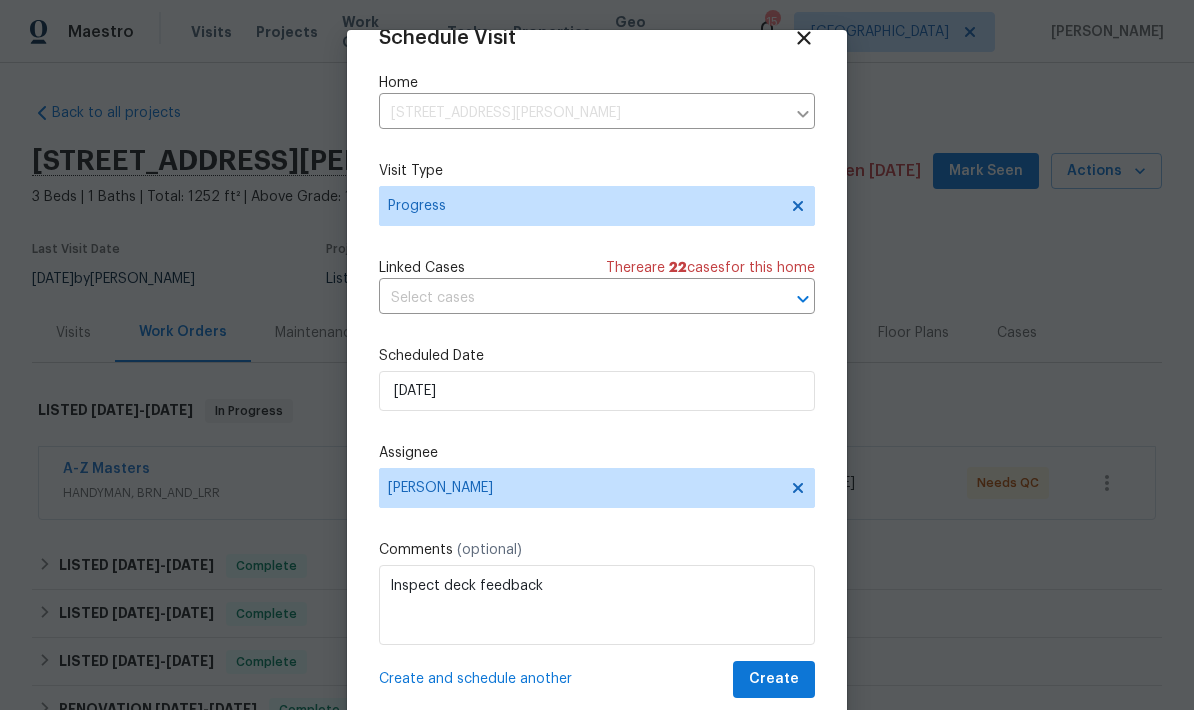 scroll, scrollTop: 39, scrollLeft: 0, axis: vertical 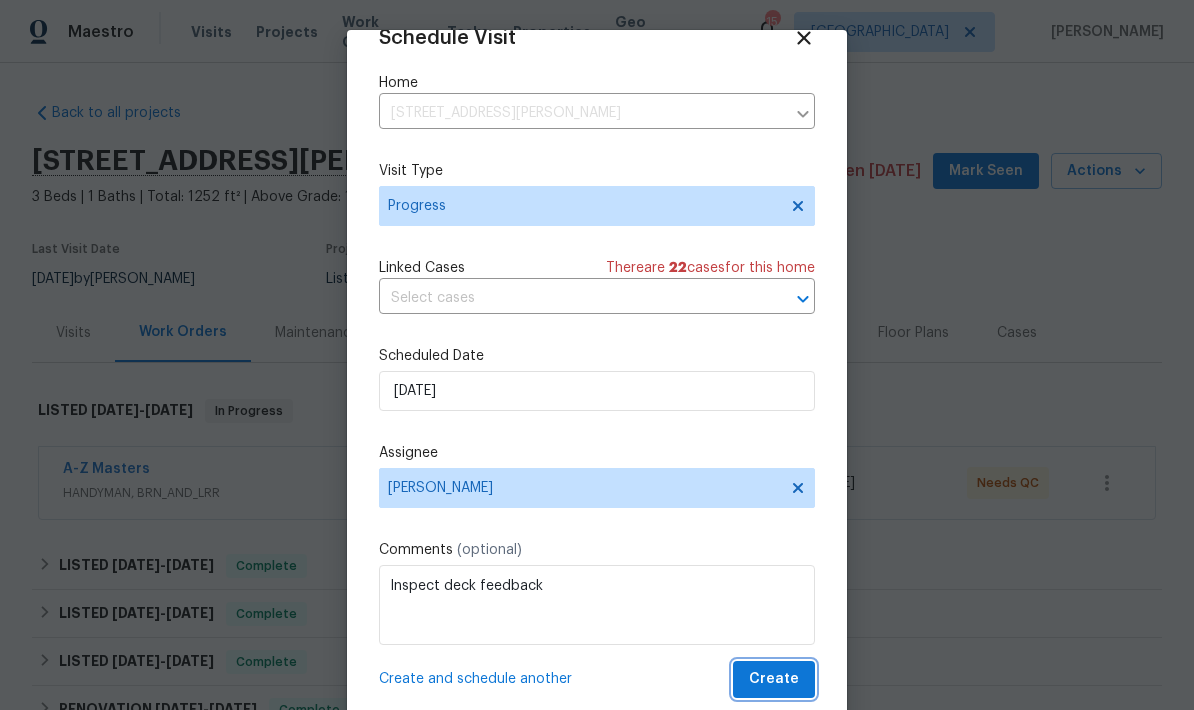click on "Create" at bounding box center (774, 679) 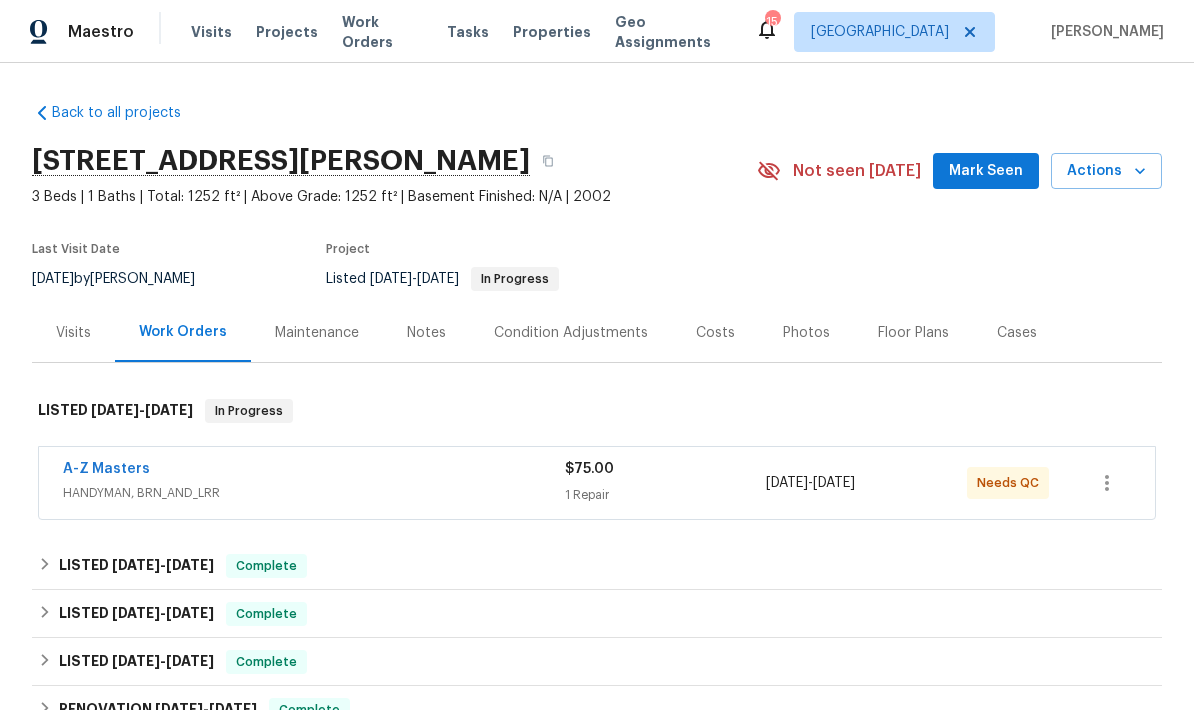 click on "Visits" at bounding box center [73, 333] 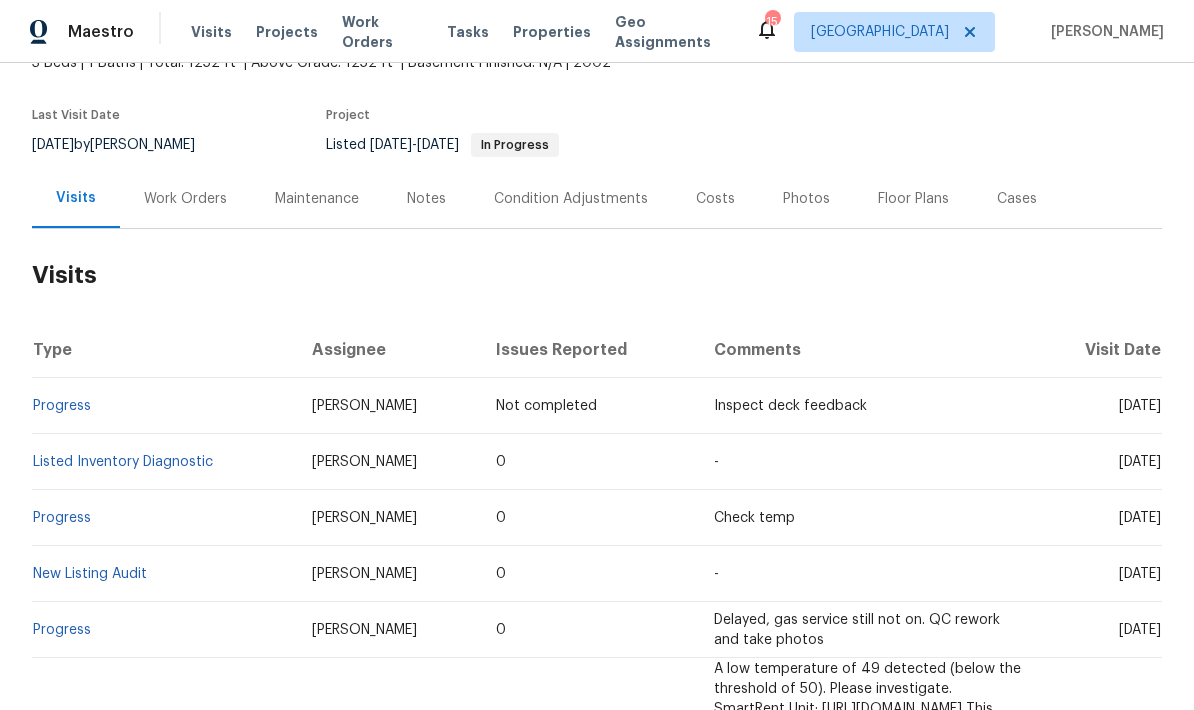 scroll, scrollTop: 135, scrollLeft: 0, axis: vertical 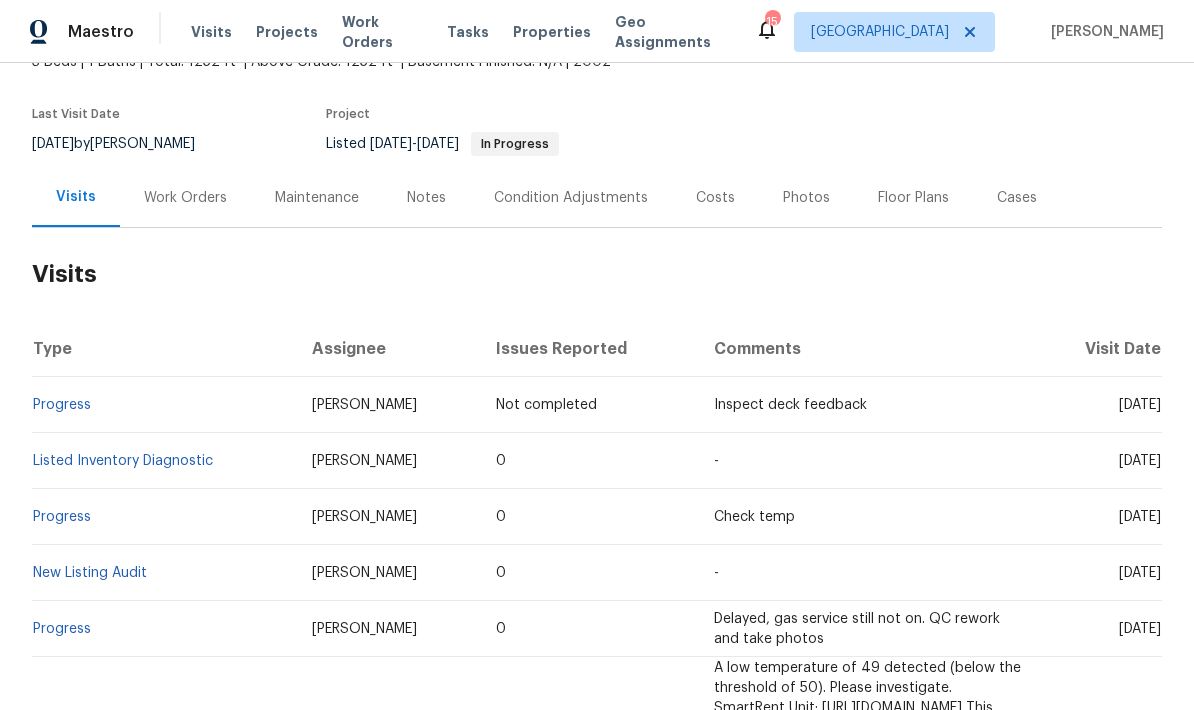 click on "Listed Inventory Diagnostic" at bounding box center [123, 461] 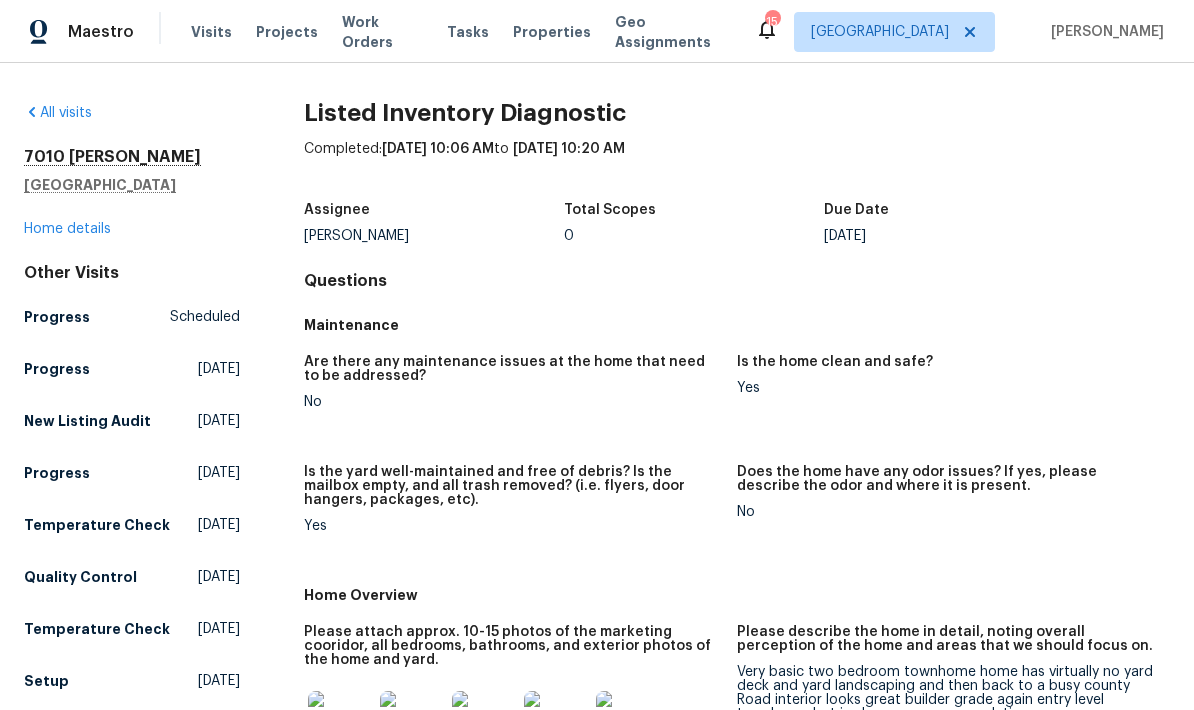 scroll, scrollTop: 0, scrollLeft: 0, axis: both 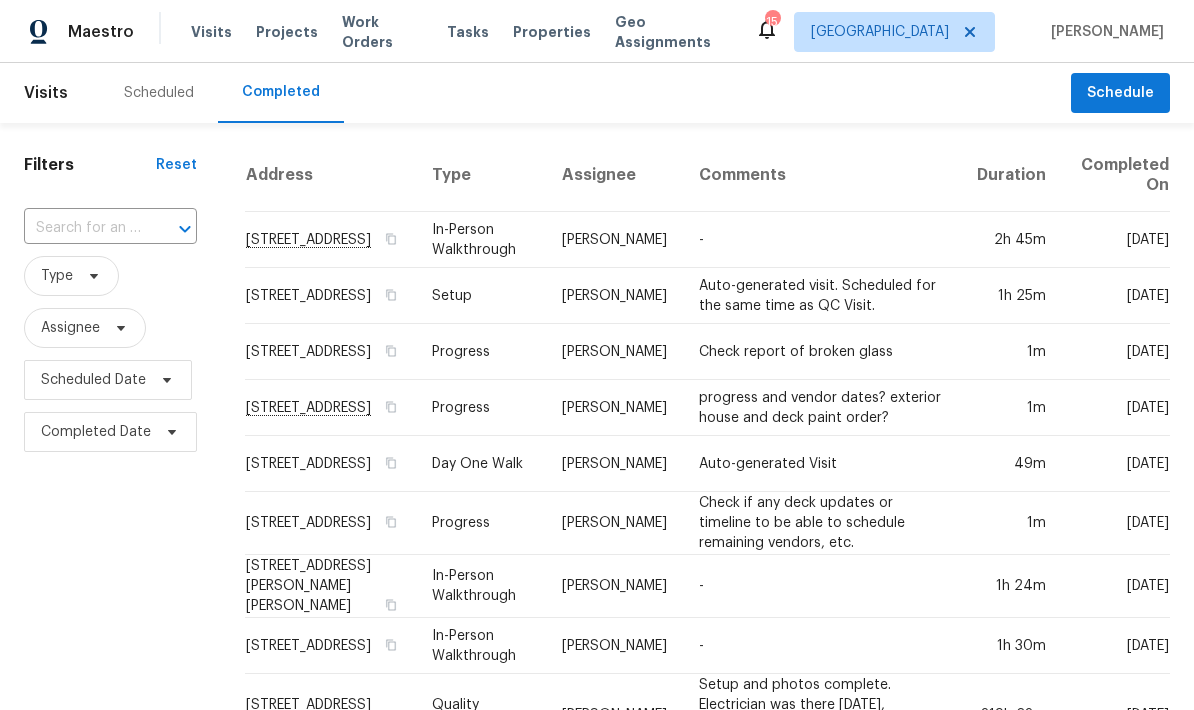 click on "Scheduled" at bounding box center [159, 93] 